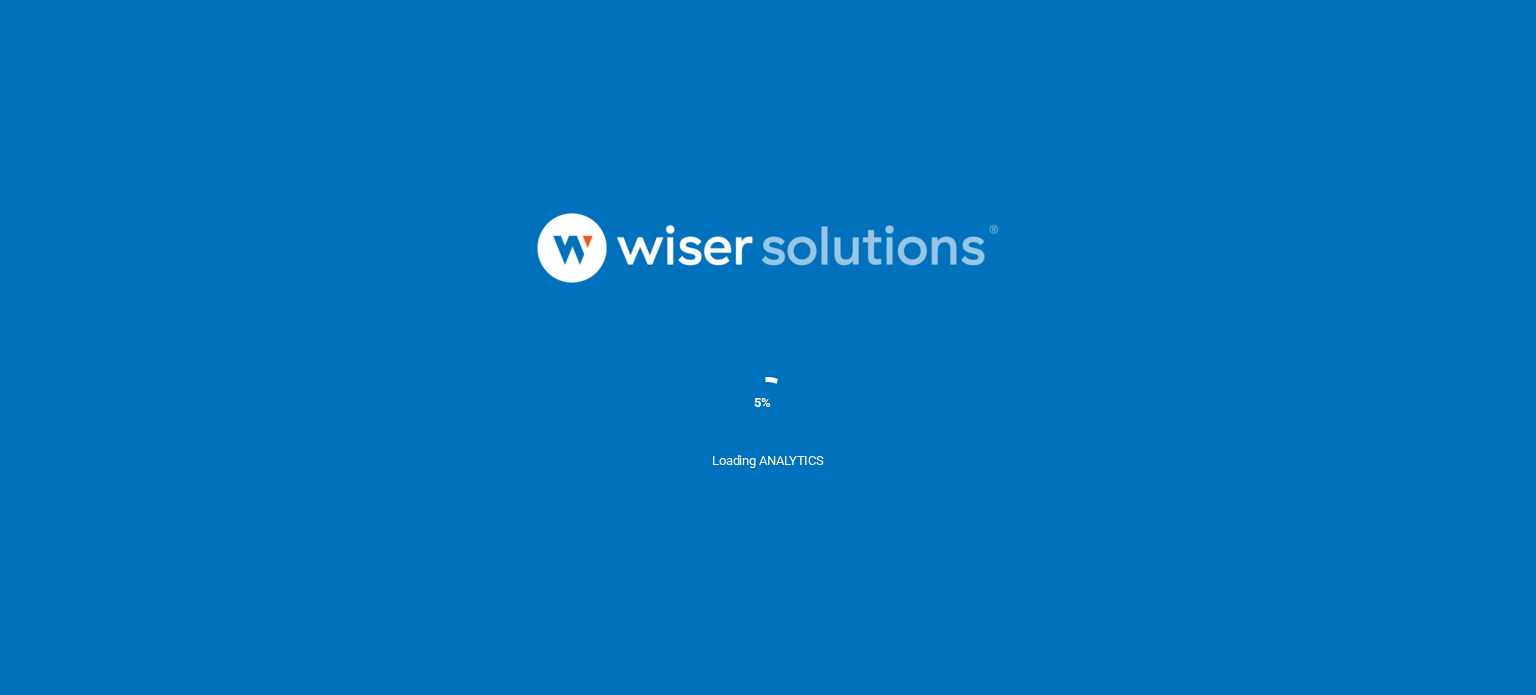 scroll, scrollTop: 0, scrollLeft: 0, axis: both 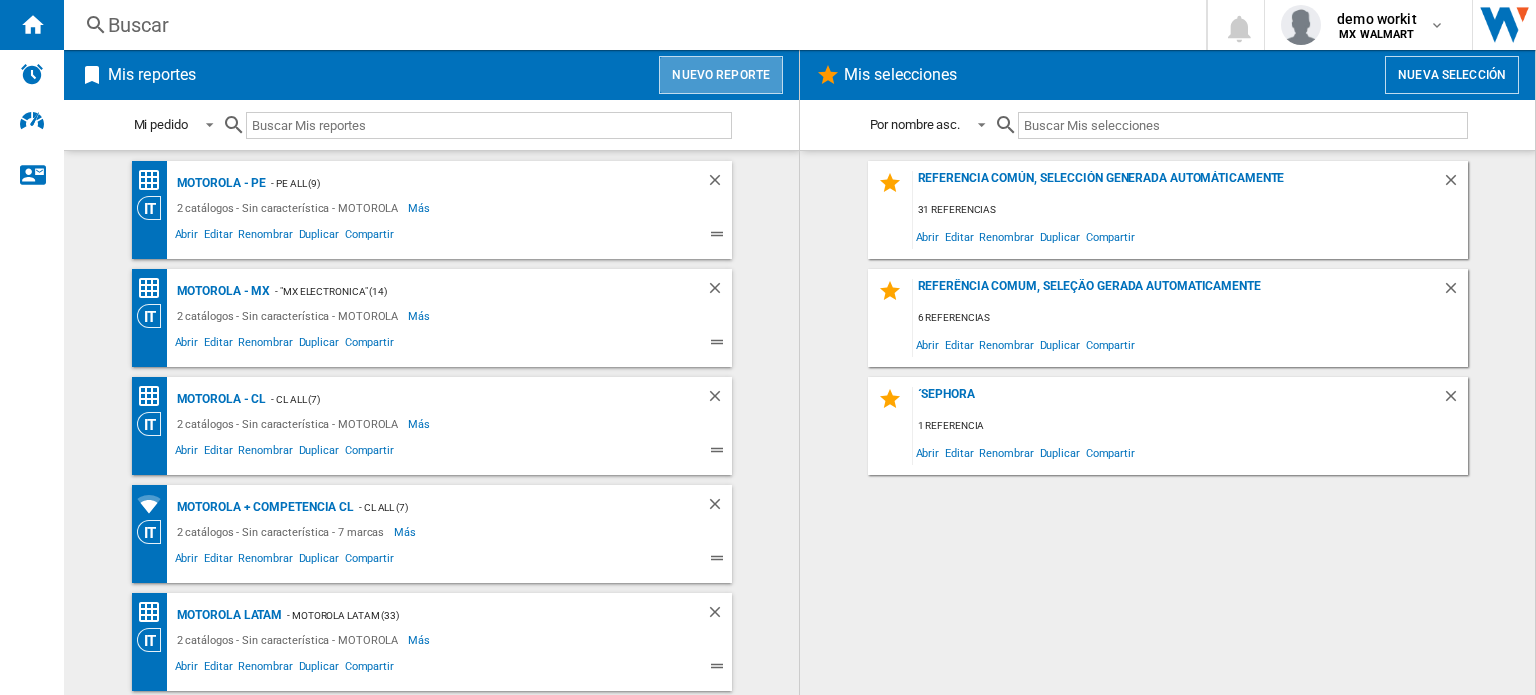 click on "Nuevo reporte" at bounding box center [721, 75] 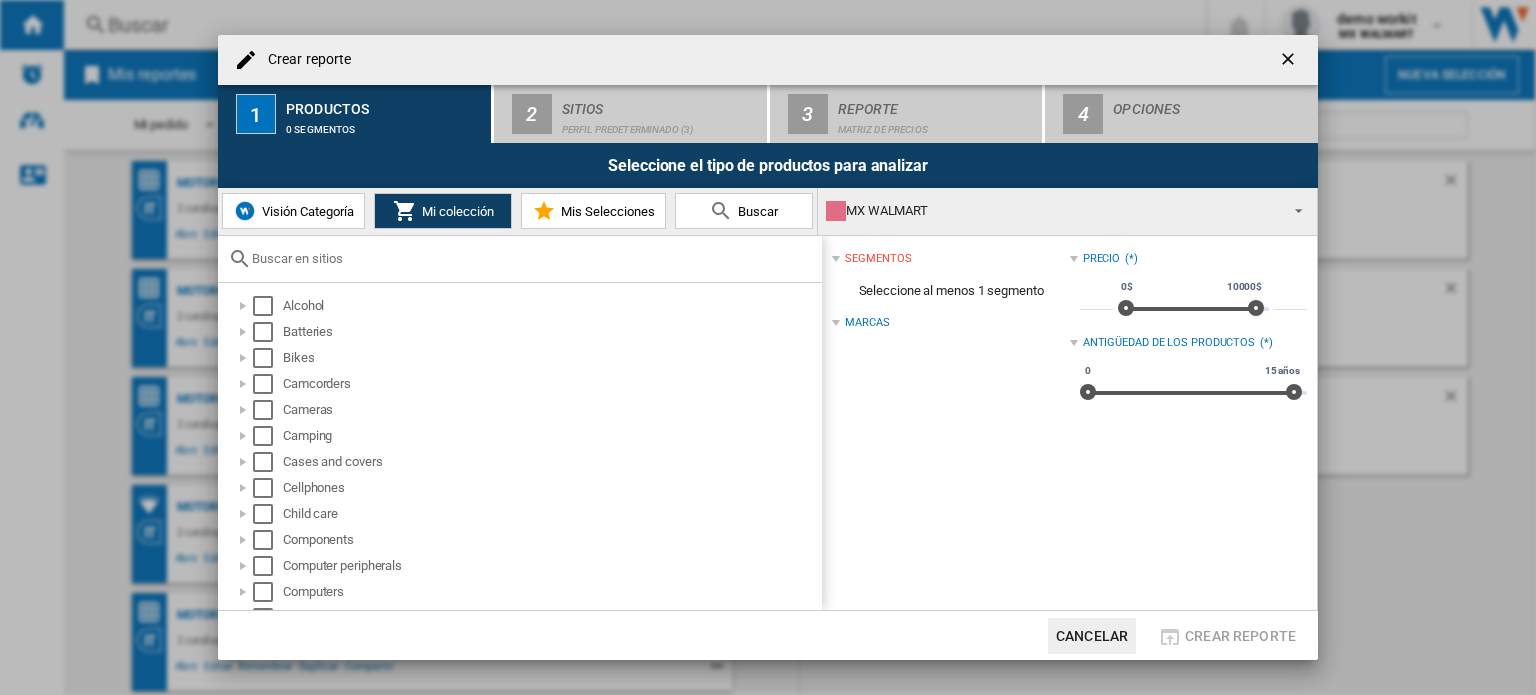 click on "MX WALMART" at bounding box center (1051, 211) 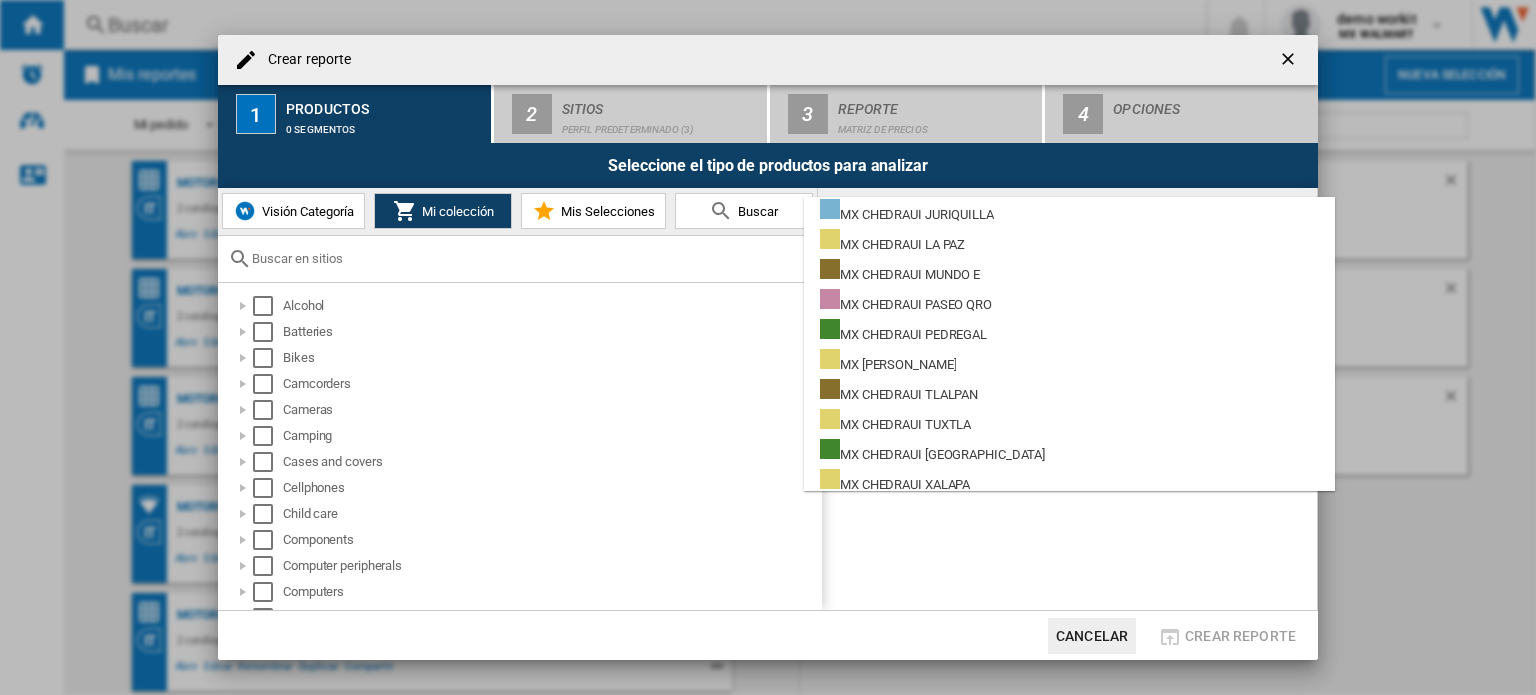 scroll, scrollTop: 12858, scrollLeft: 0, axis: vertical 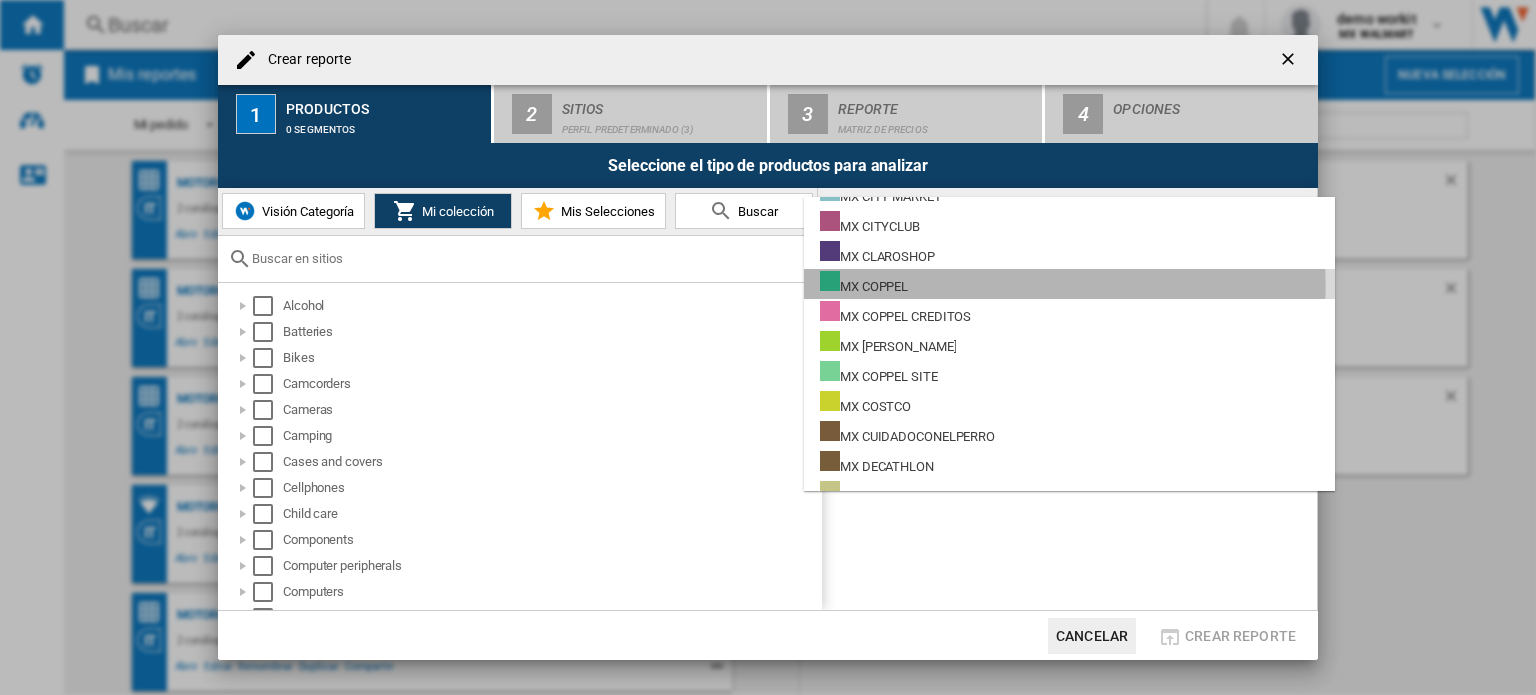 click on "MX COPPEL" at bounding box center (864, 283) 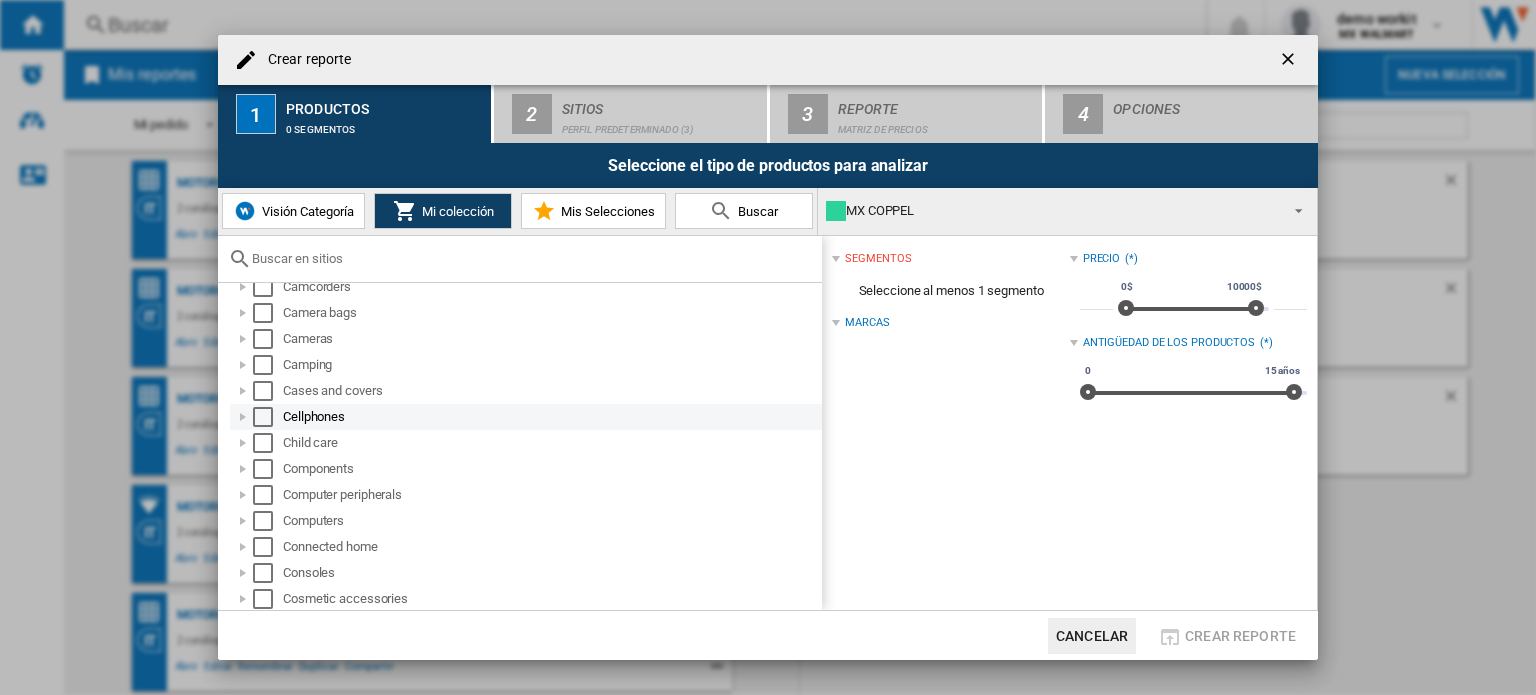 scroll, scrollTop: 80, scrollLeft: 0, axis: vertical 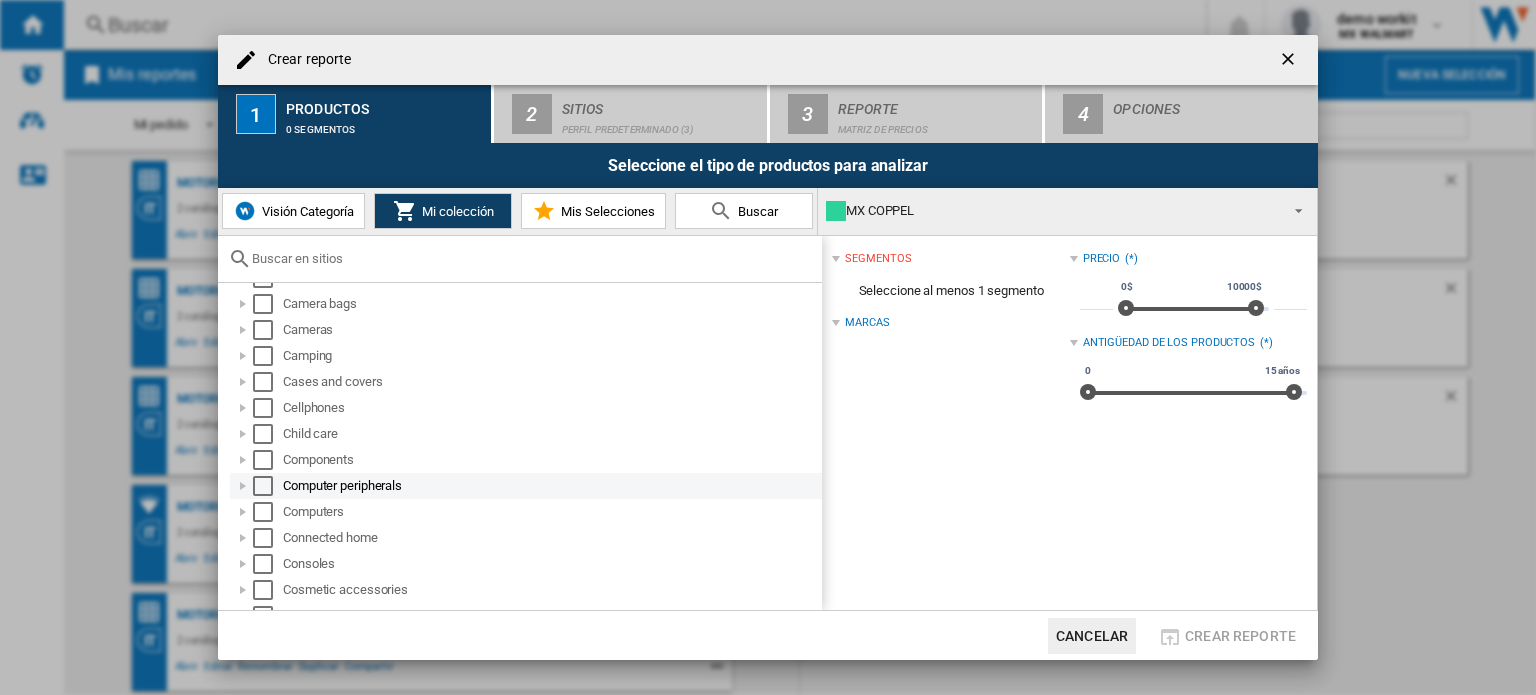 click at bounding box center (243, 486) 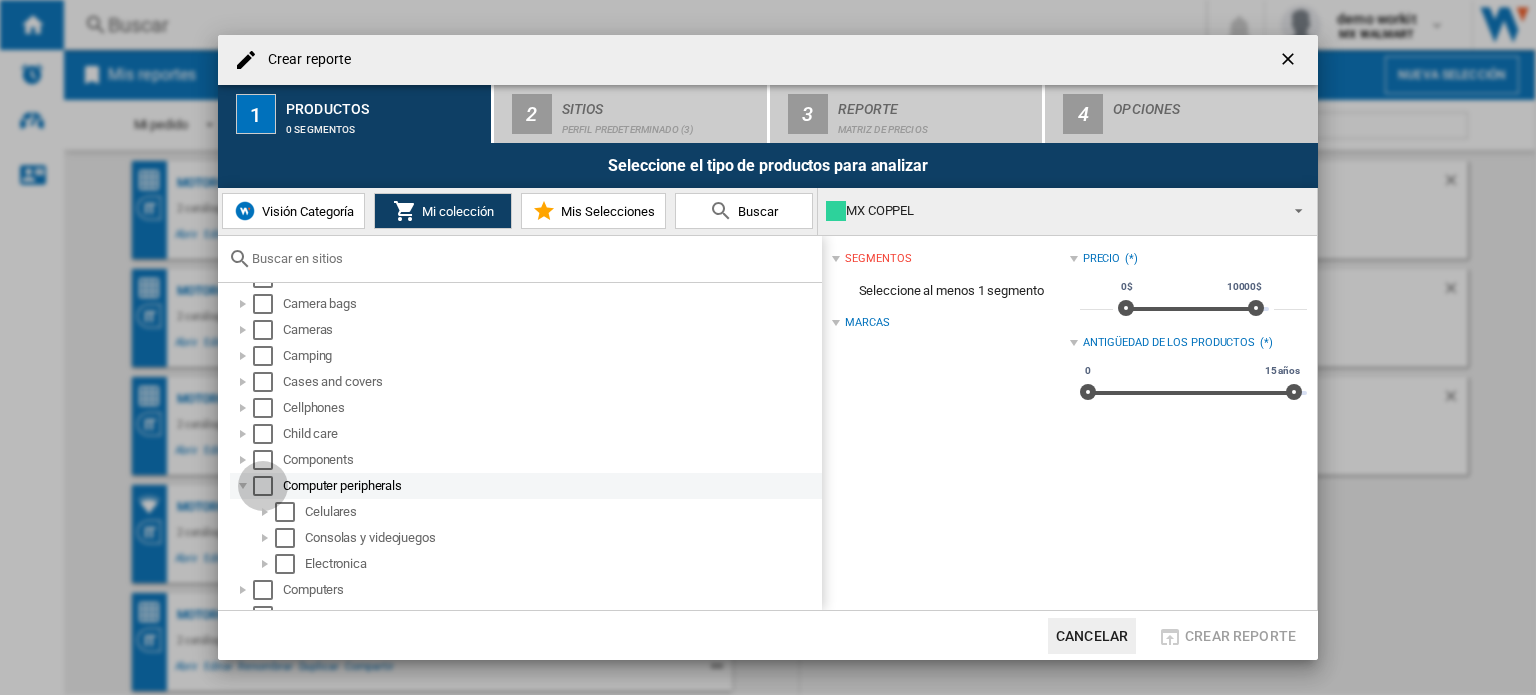 click at bounding box center [263, 486] 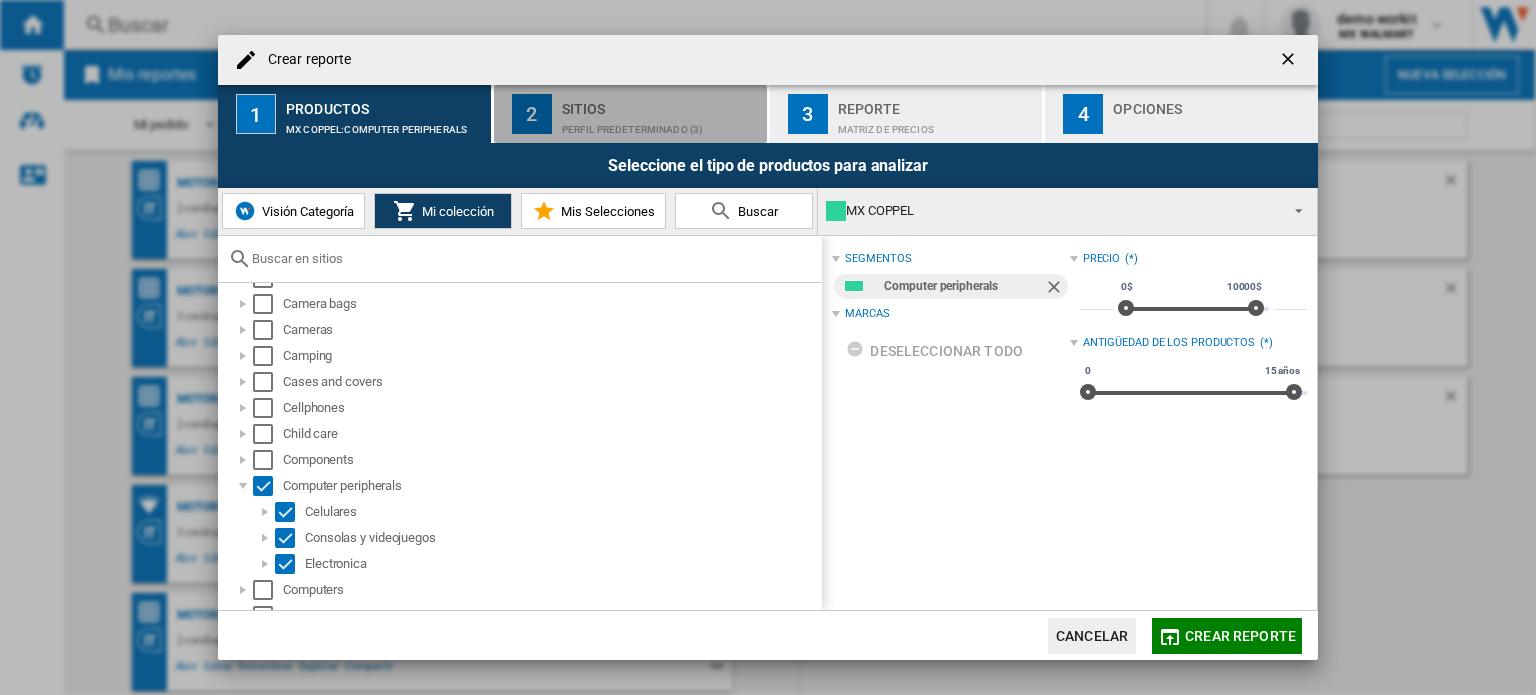 click on "Perfil predeterminado (3)" at bounding box center (660, 124) 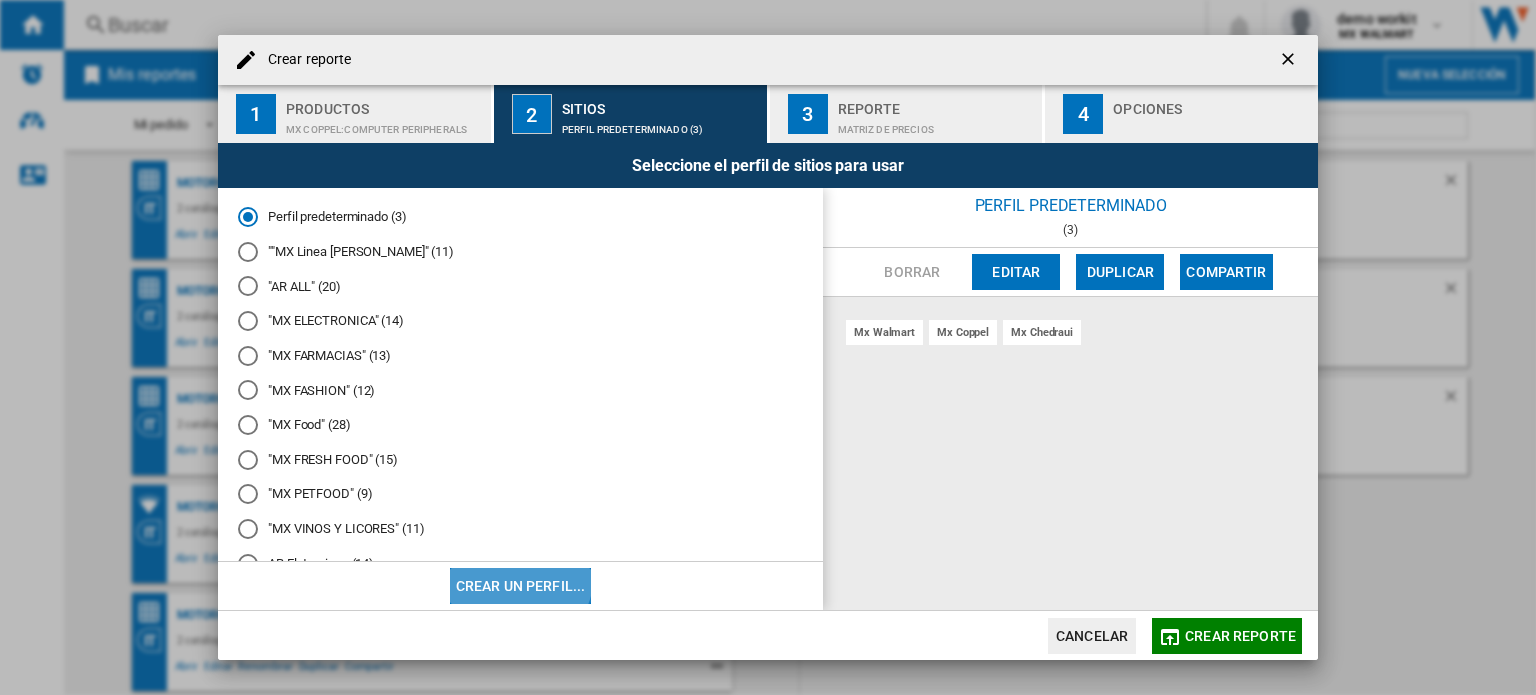 click on "Crear un perfil..." at bounding box center (521, 586) 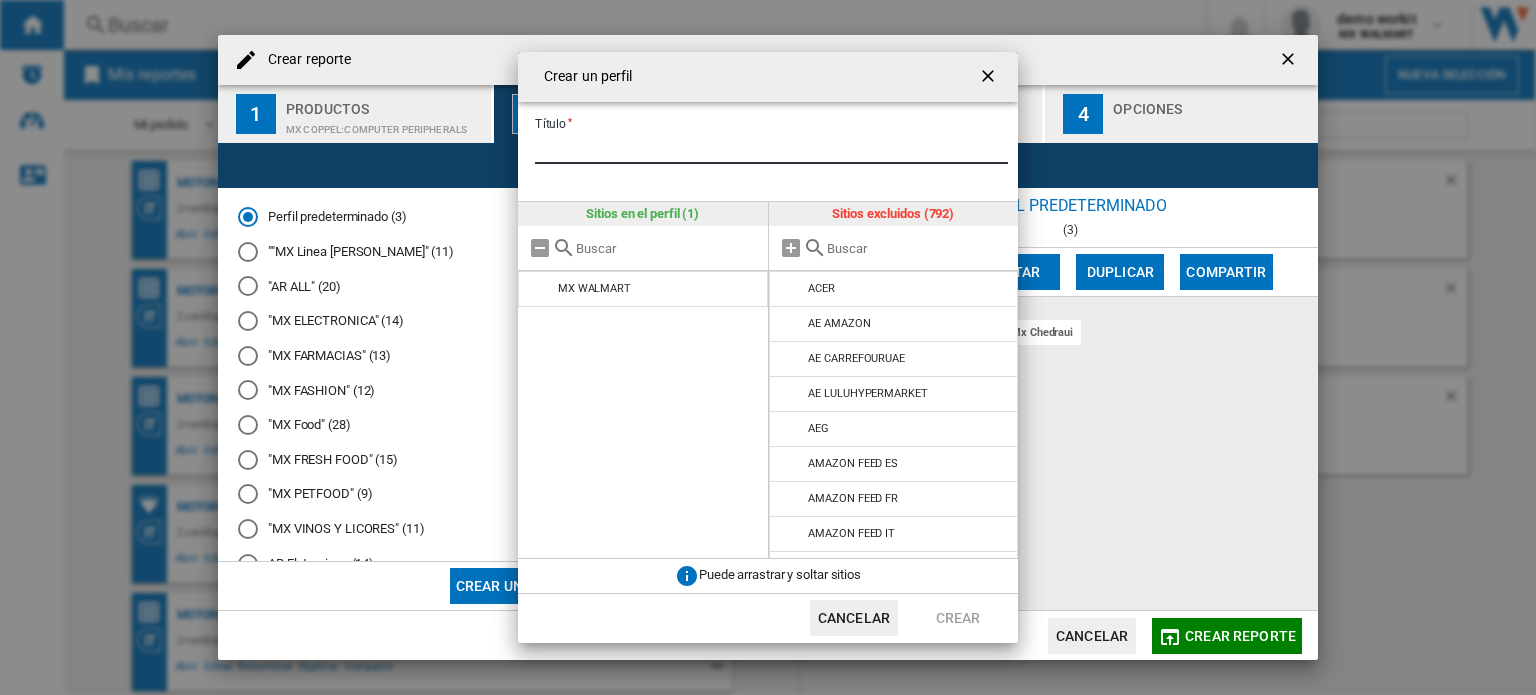click on "Título" at bounding box center (771, 149) 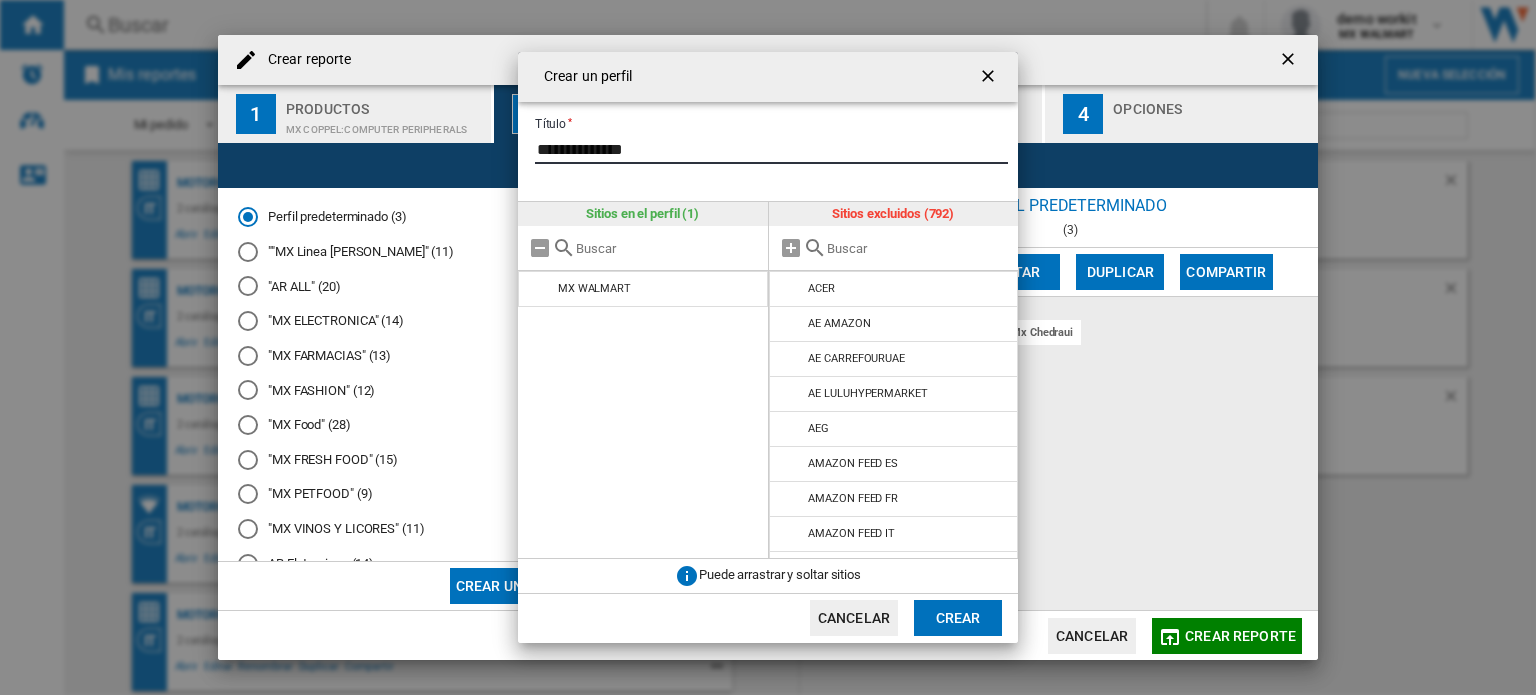 type on "**********" 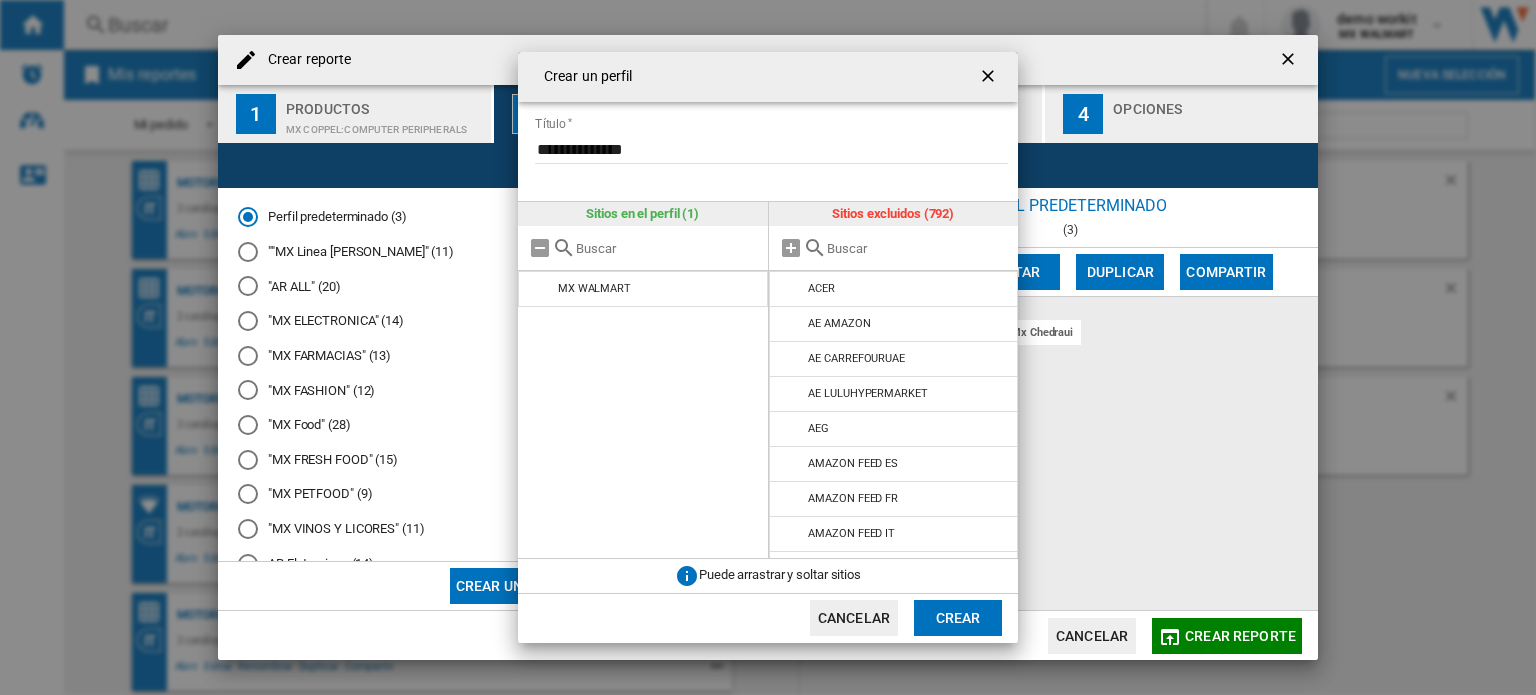 click at bounding box center (894, 248) 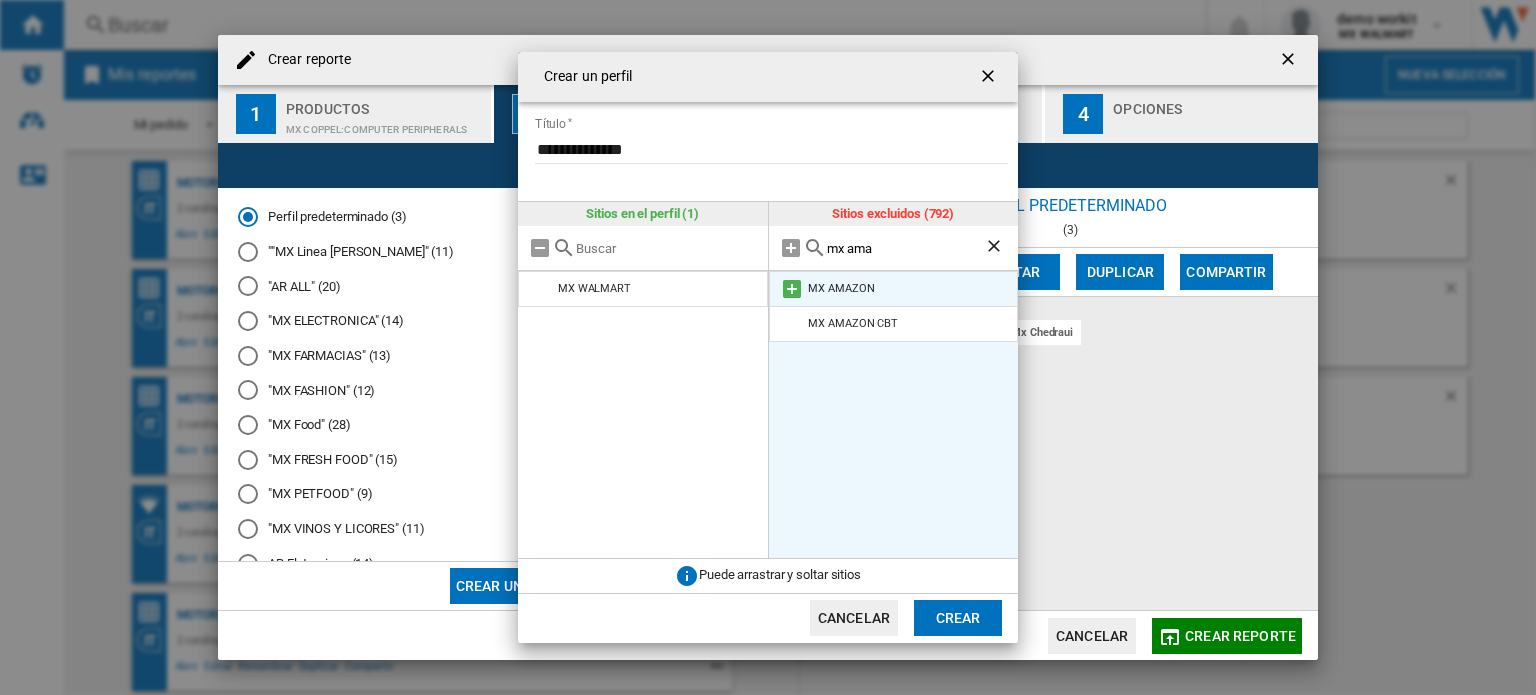click at bounding box center [792, 289] 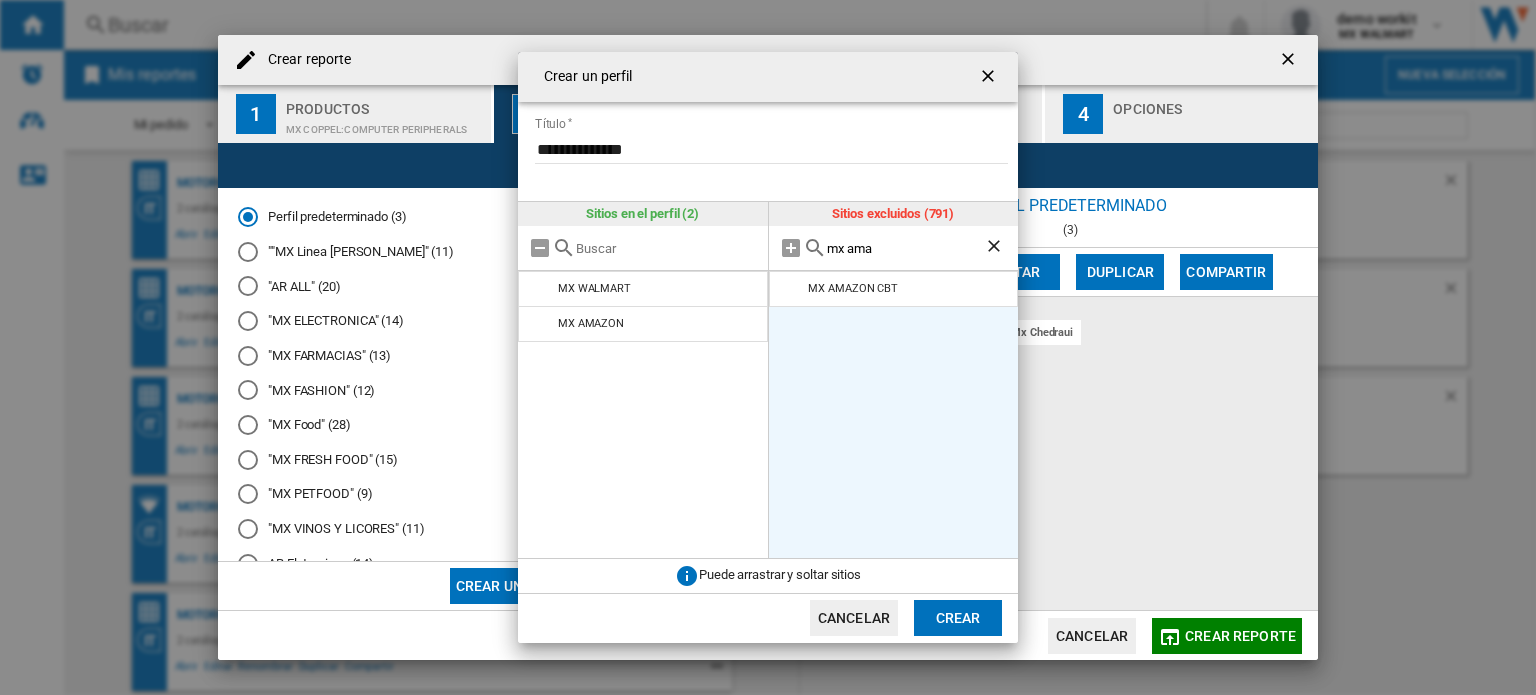 click on "mx ama" at bounding box center [906, 248] 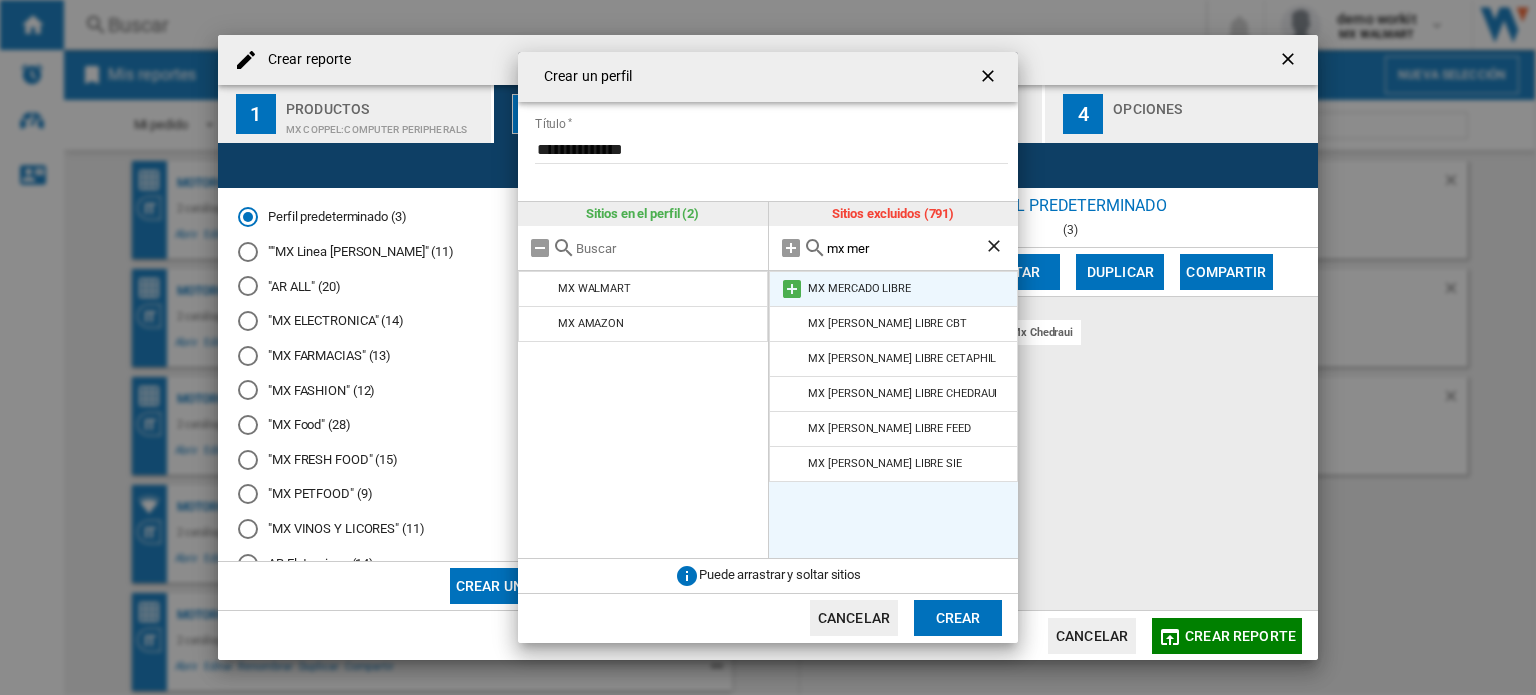 click at bounding box center [792, 289] 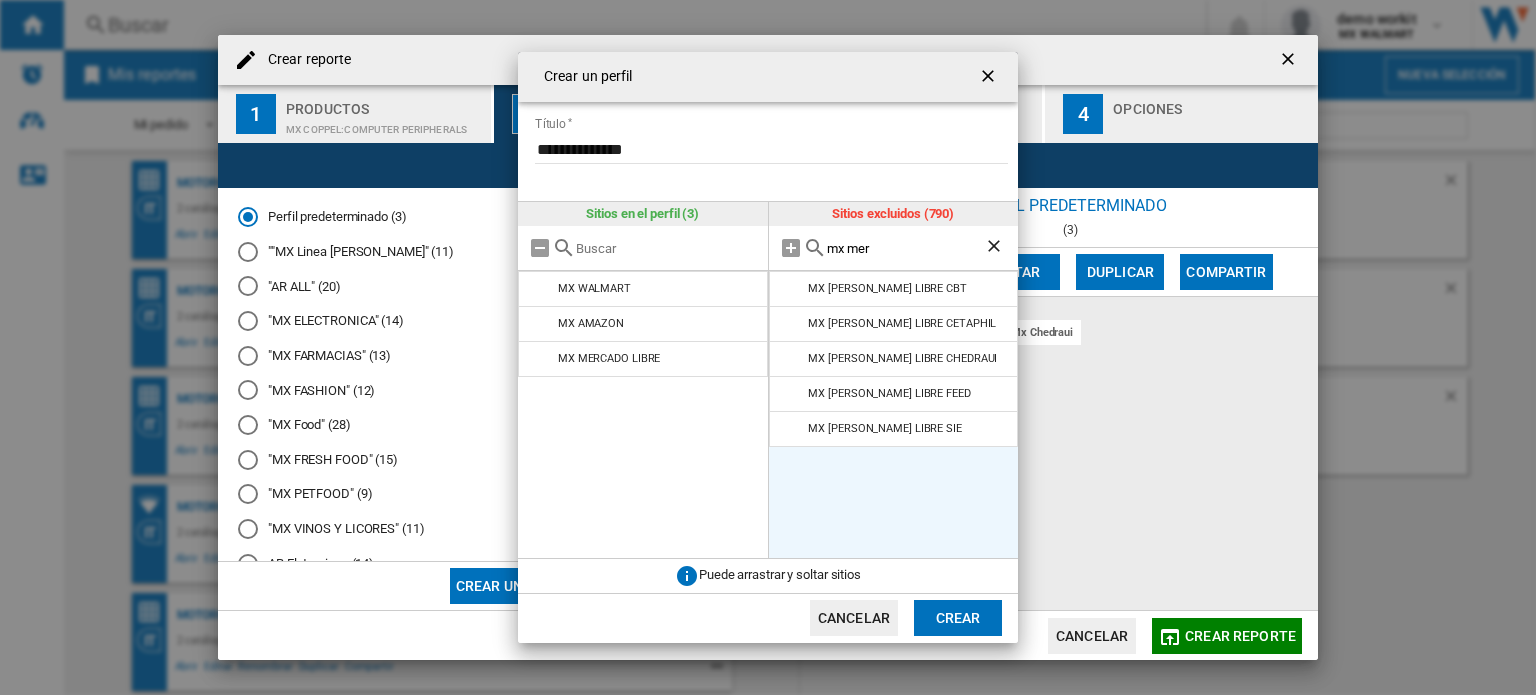 click on "mx mer" at bounding box center [894, 248] 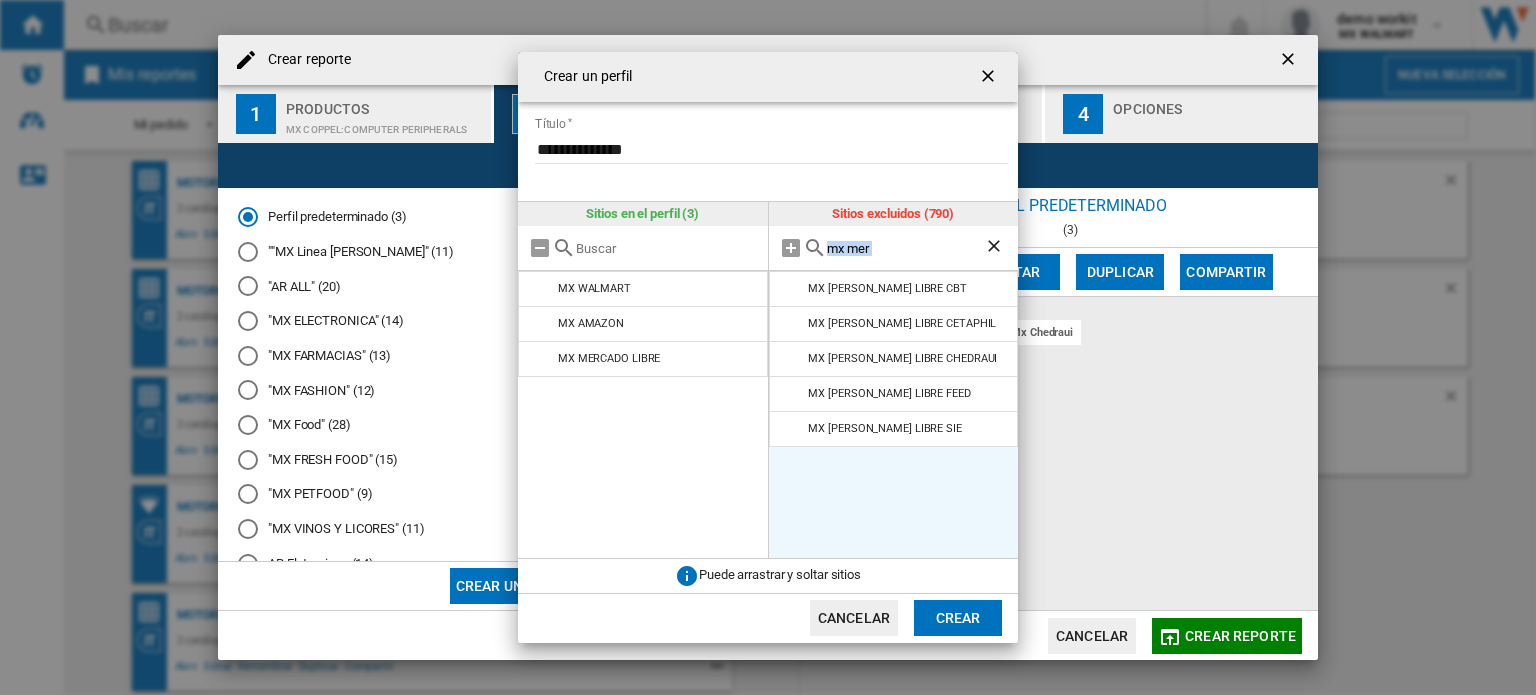click on "mx mer" at bounding box center (894, 248) 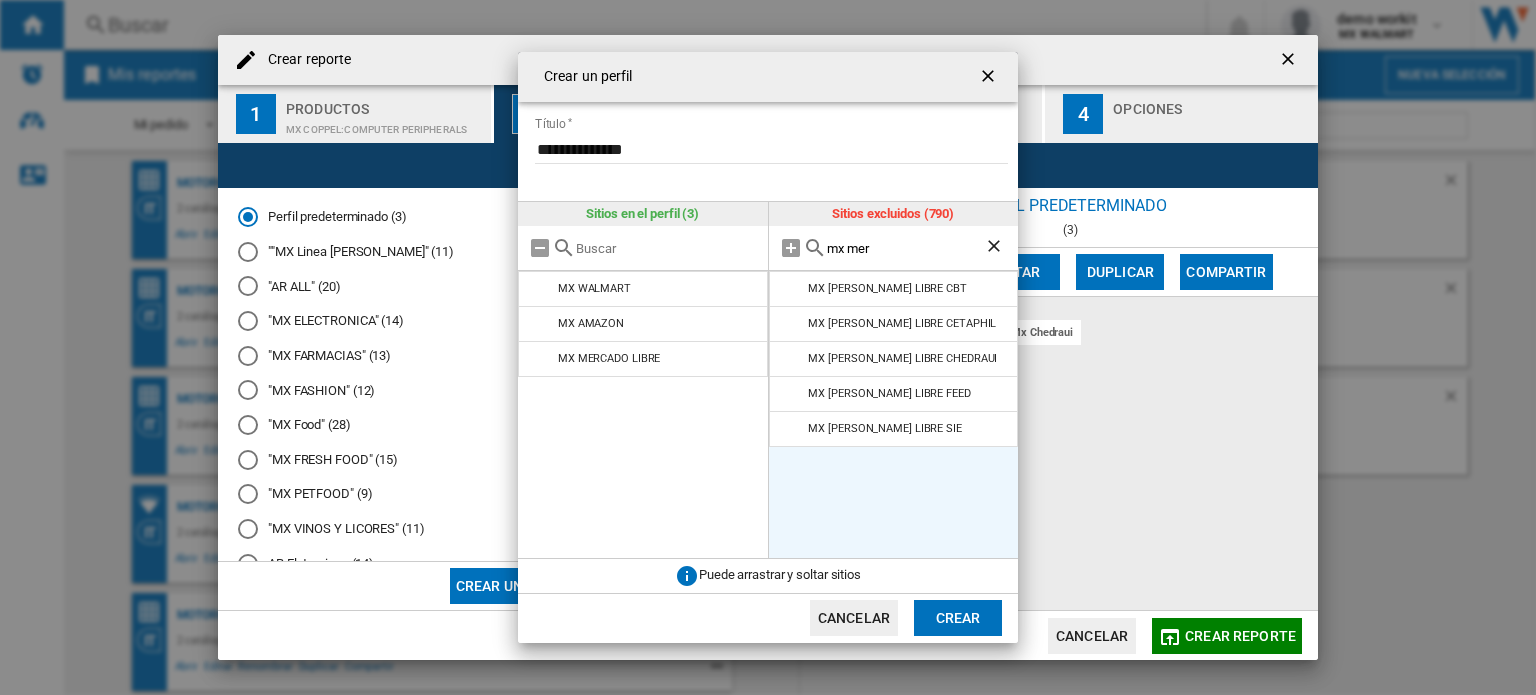 click on "mx mer" at bounding box center [906, 248] 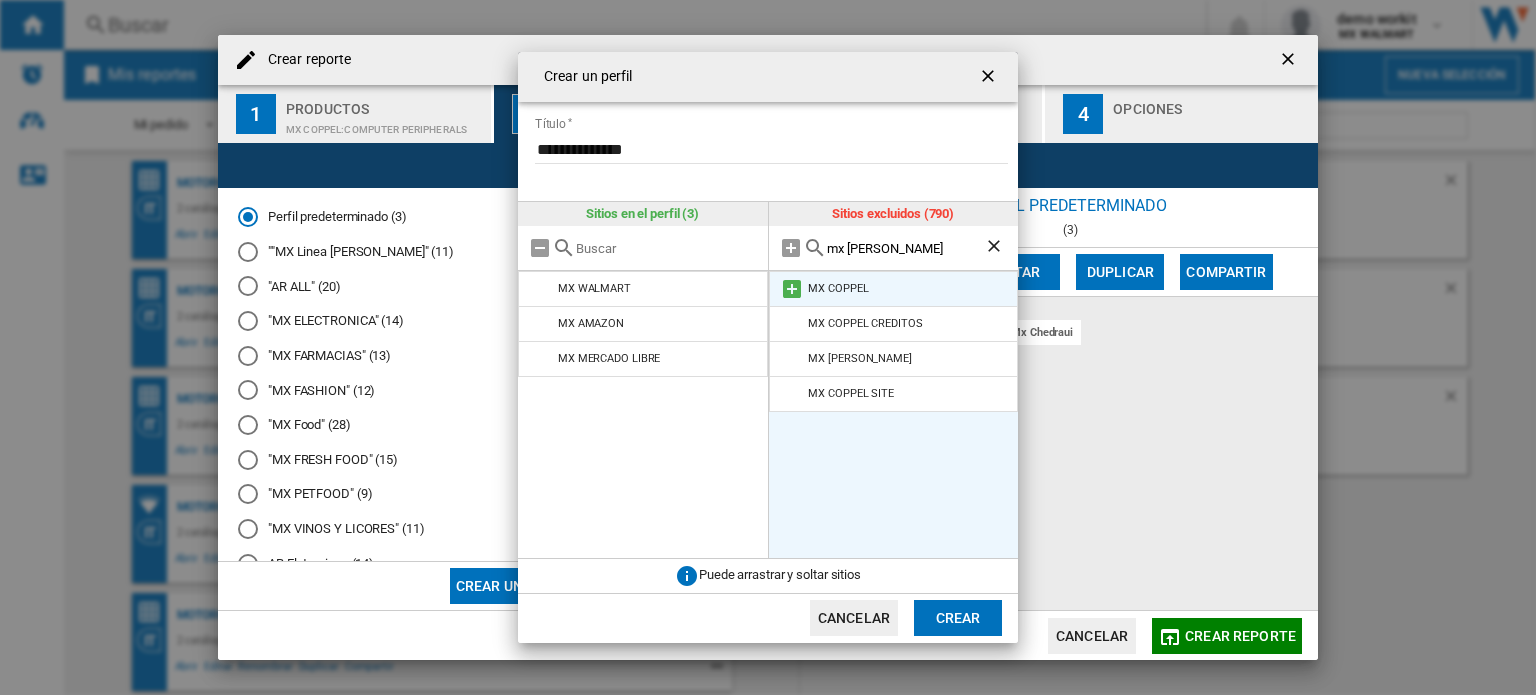 click at bounding box center (792, 289) 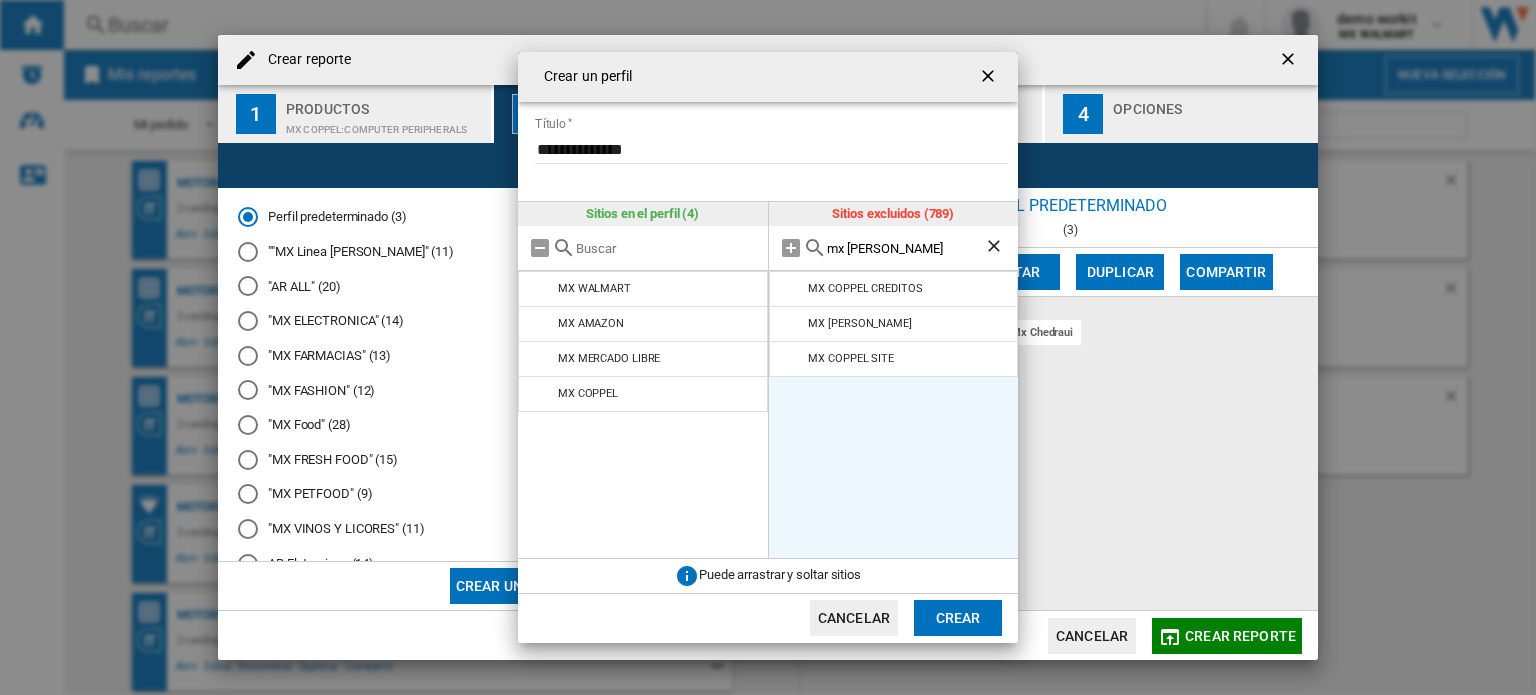 click on "mx [PERSON_NAME]" at bounding box center [906, 248] 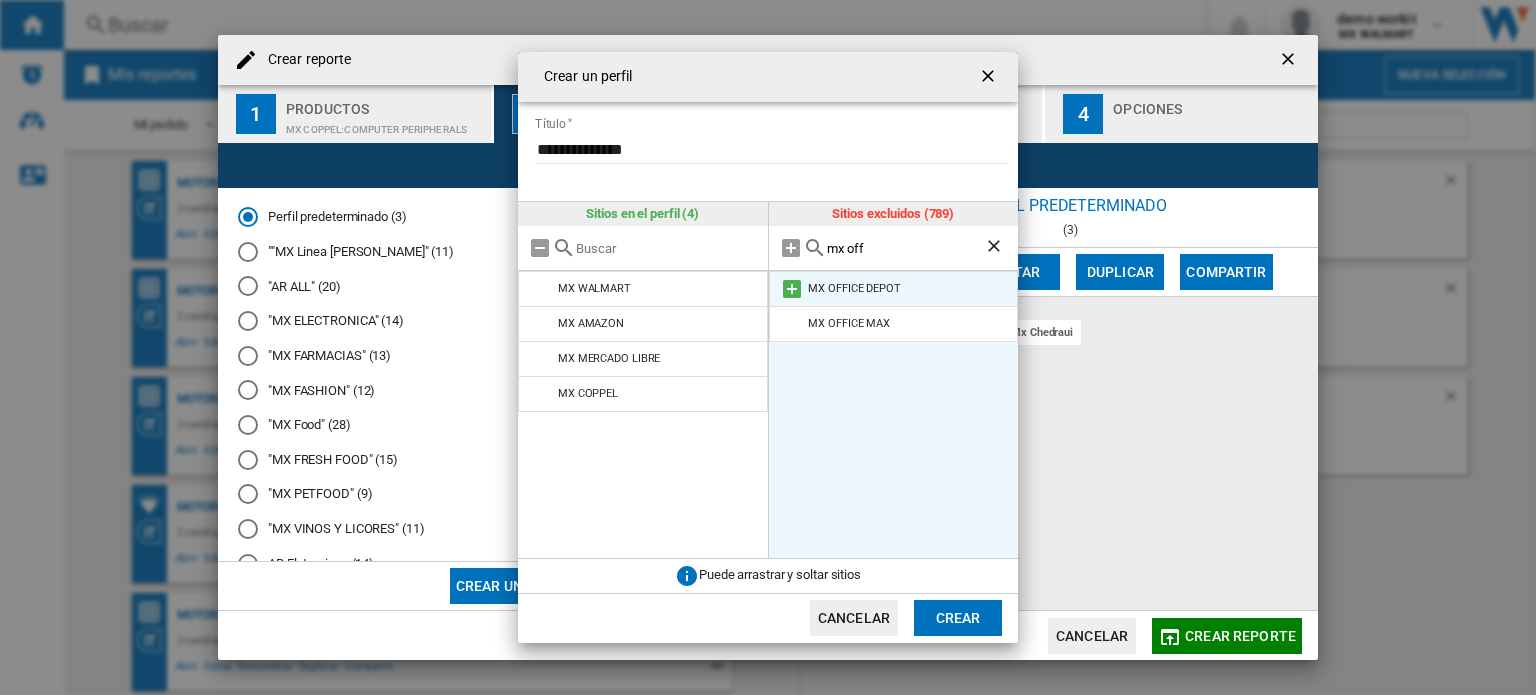 click at bounding box center [792, 289] 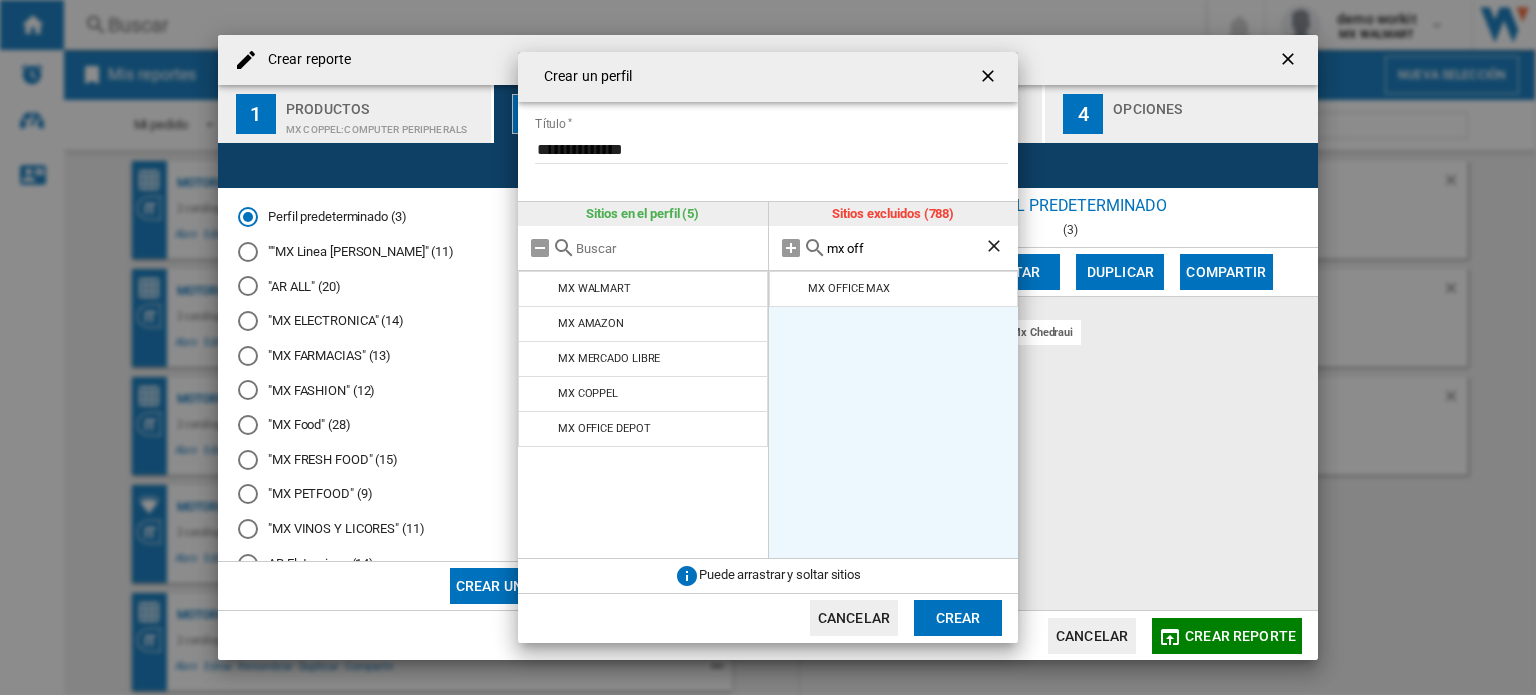 click on "mx off" at bounding box center [894, 248] 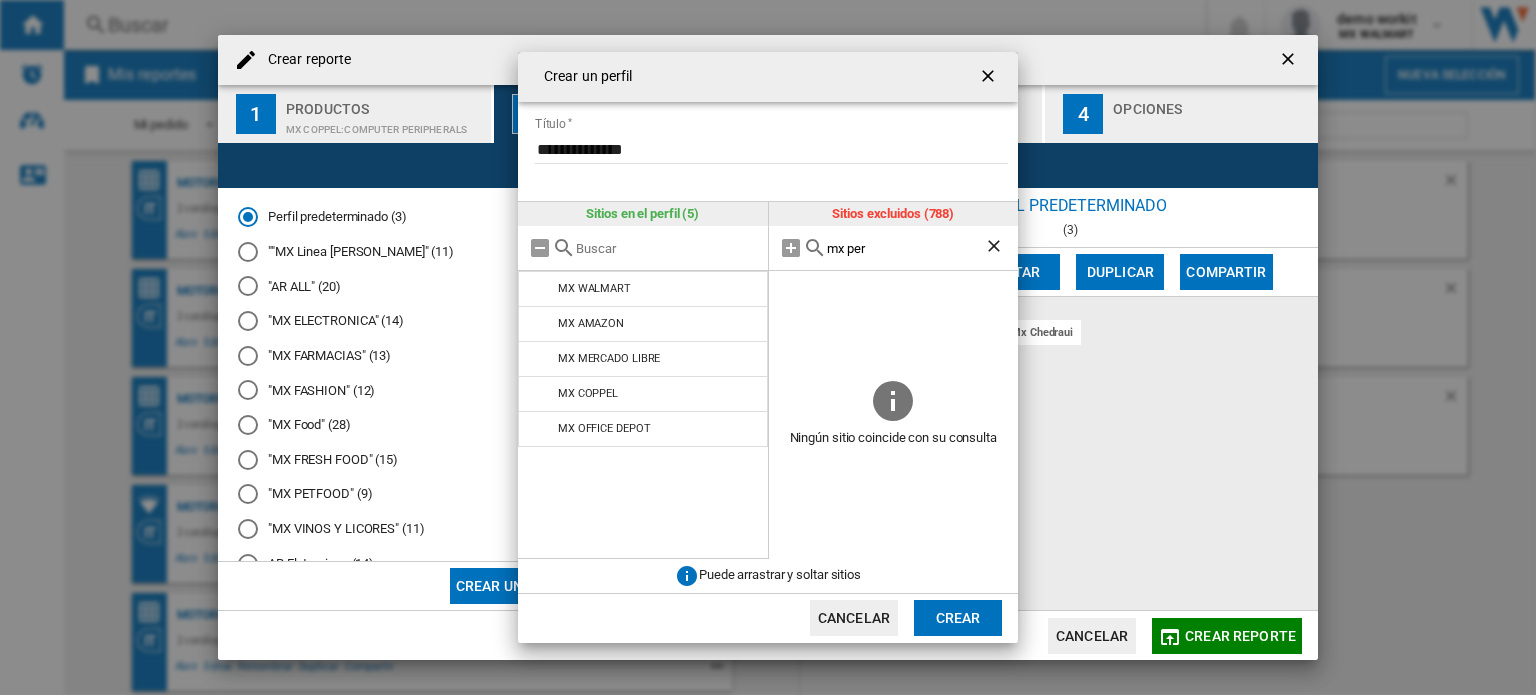 type on "mx per" 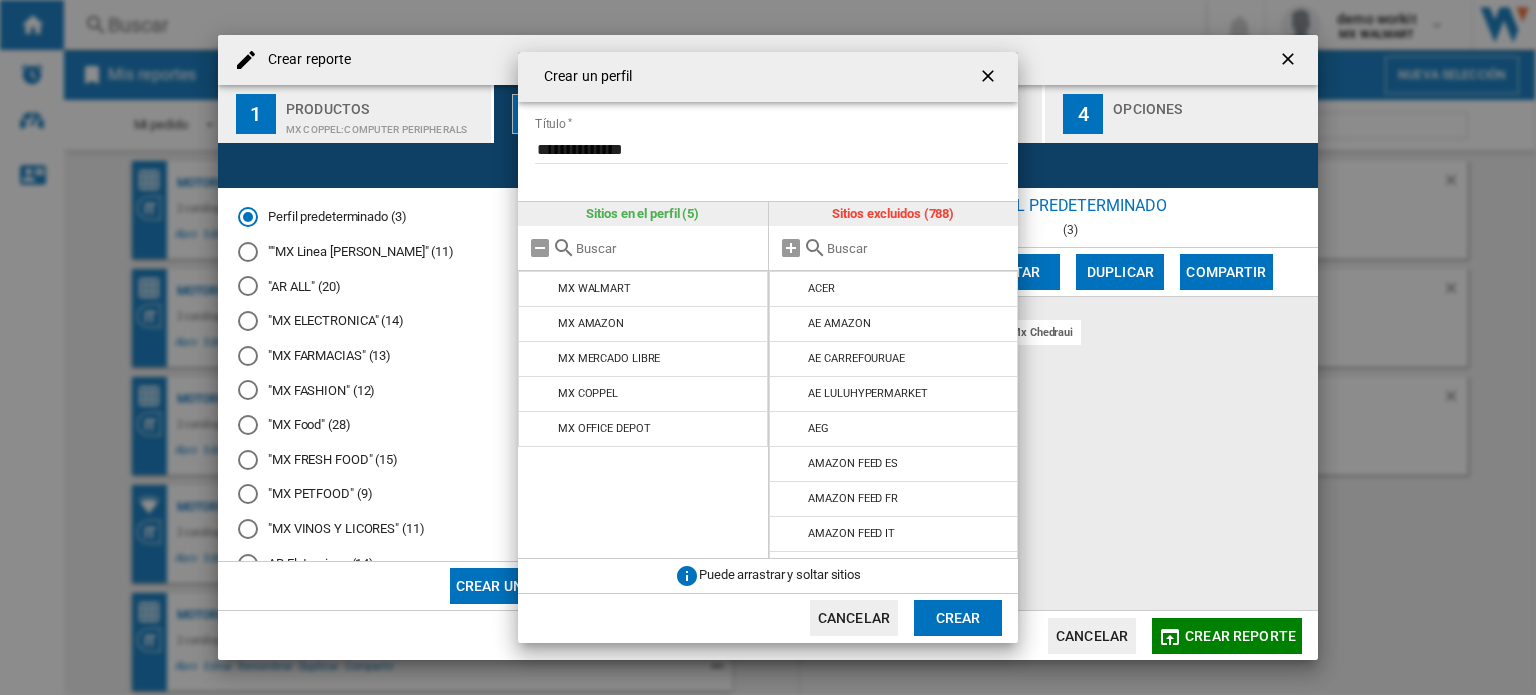 click on "Crear" 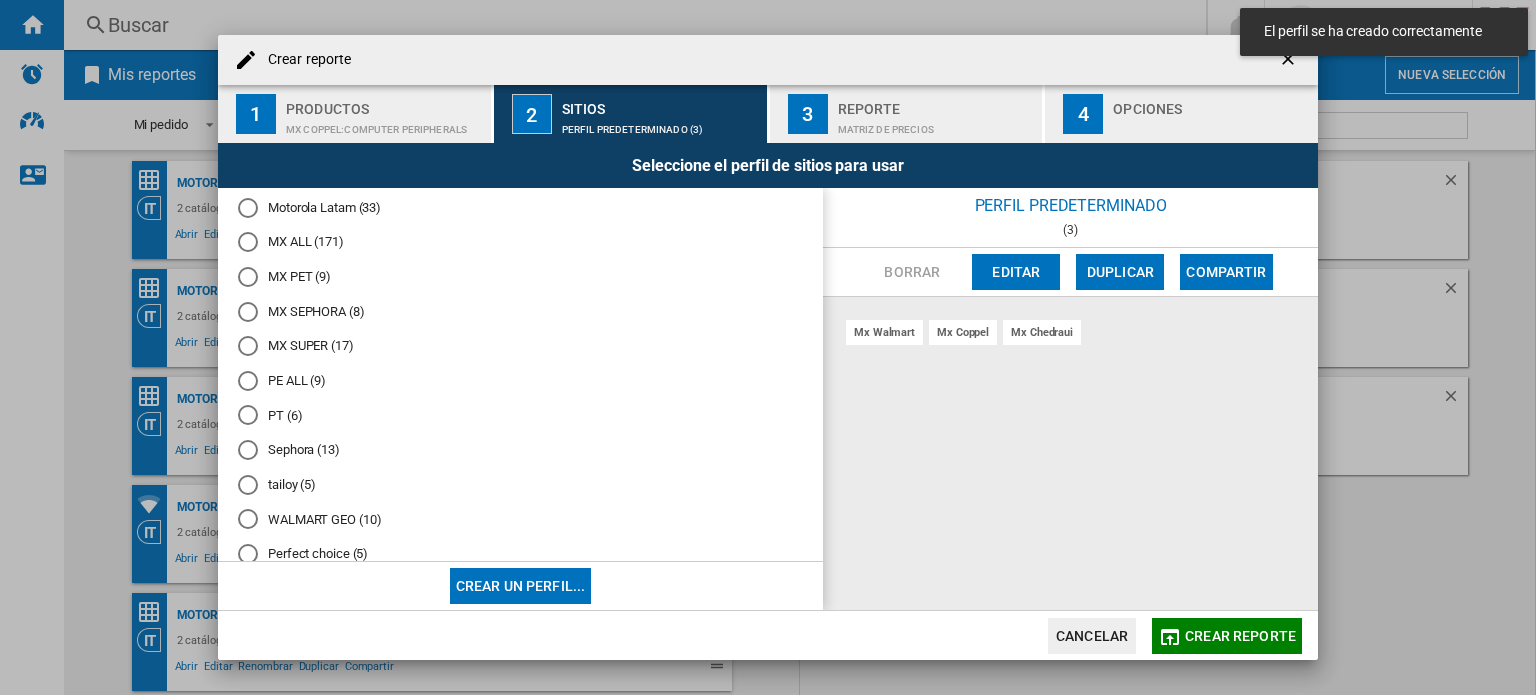 scroll, scrollTop: 708, scrollLeft: 0, axis: vertical 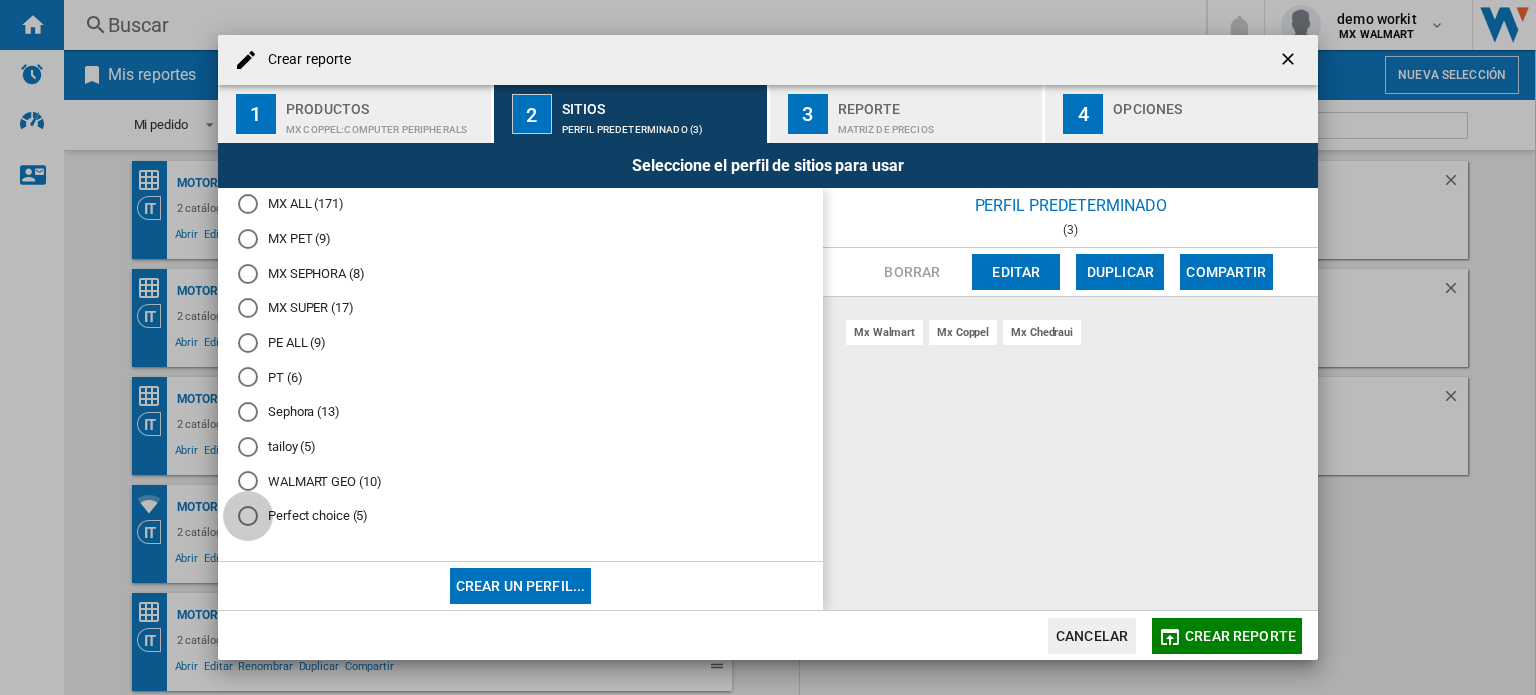 click at bounding box center (248, 516) 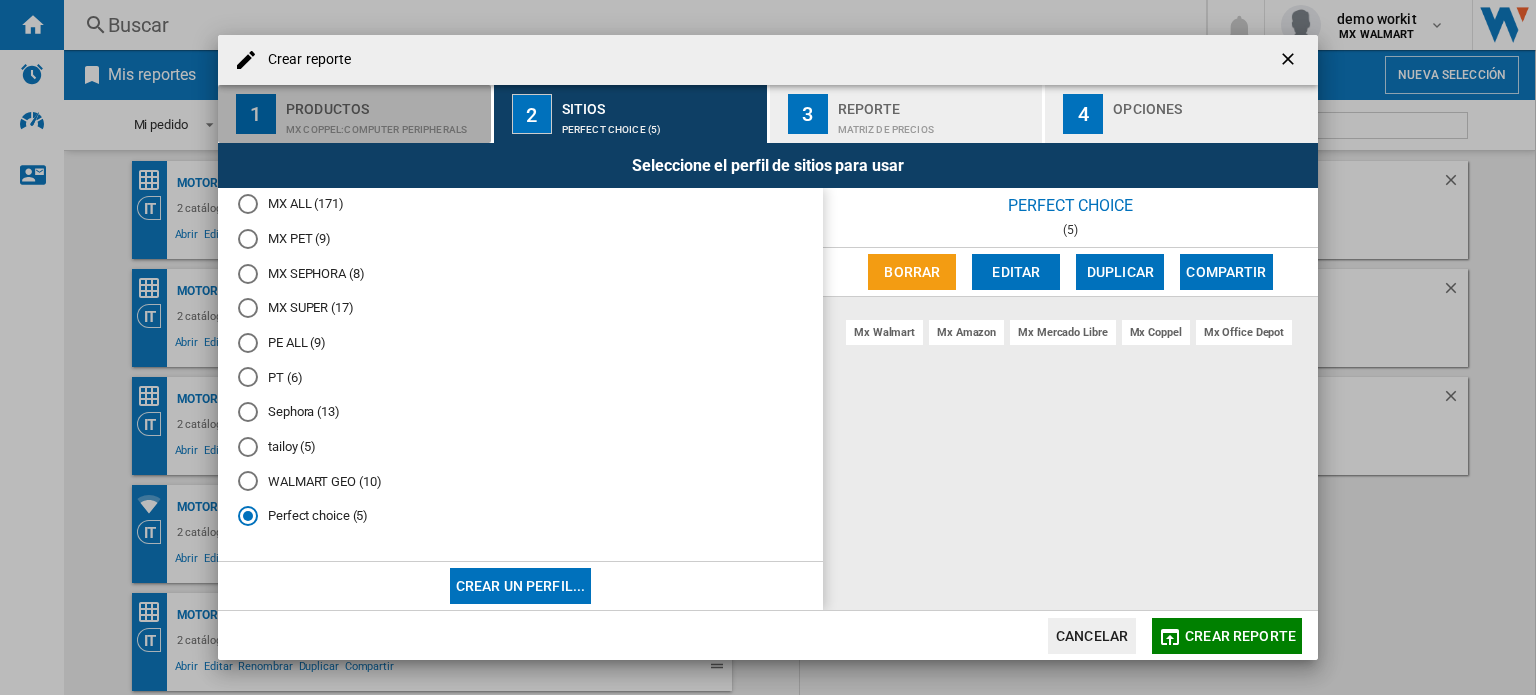 click on "MX COPPEL:Computer peripherals" at bounding box center [384, 124] 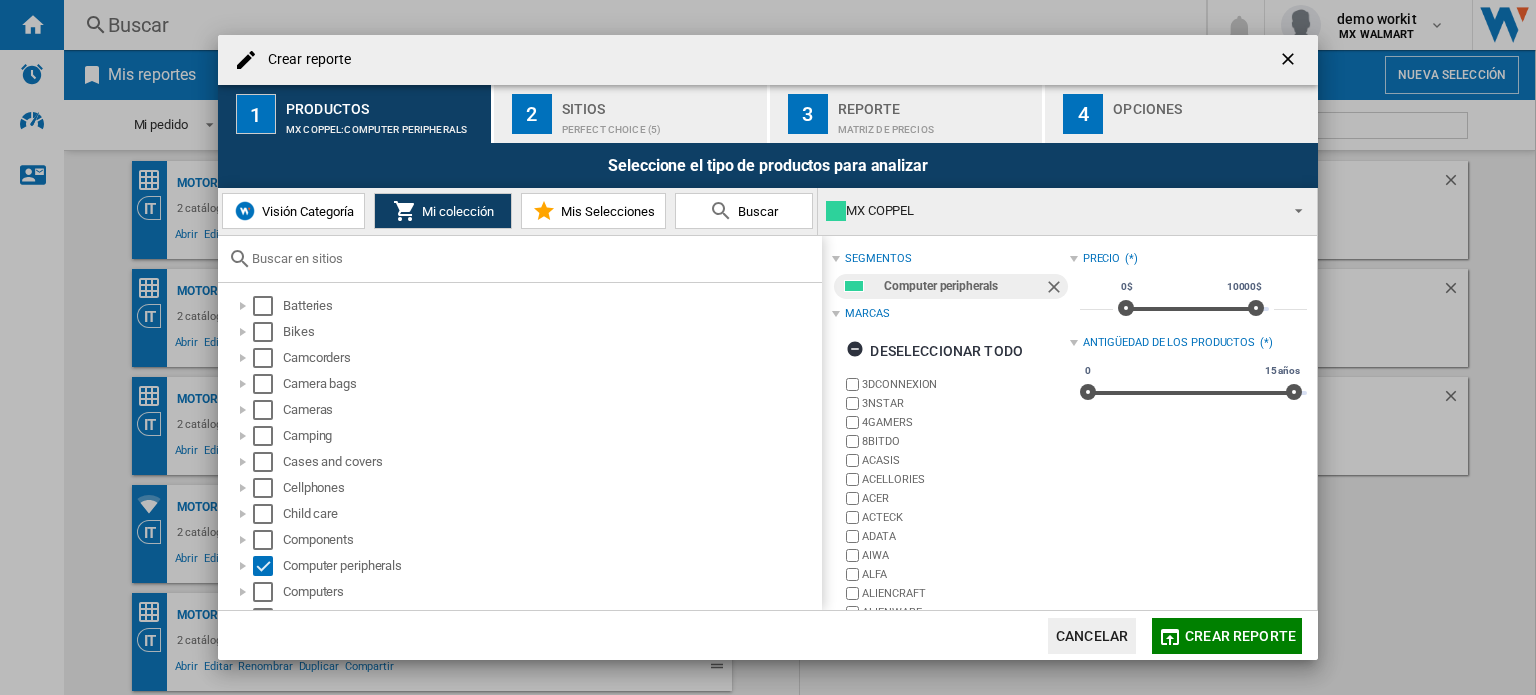scroll, scrollTop: 92, scrollLeft: 0, axis: vertical 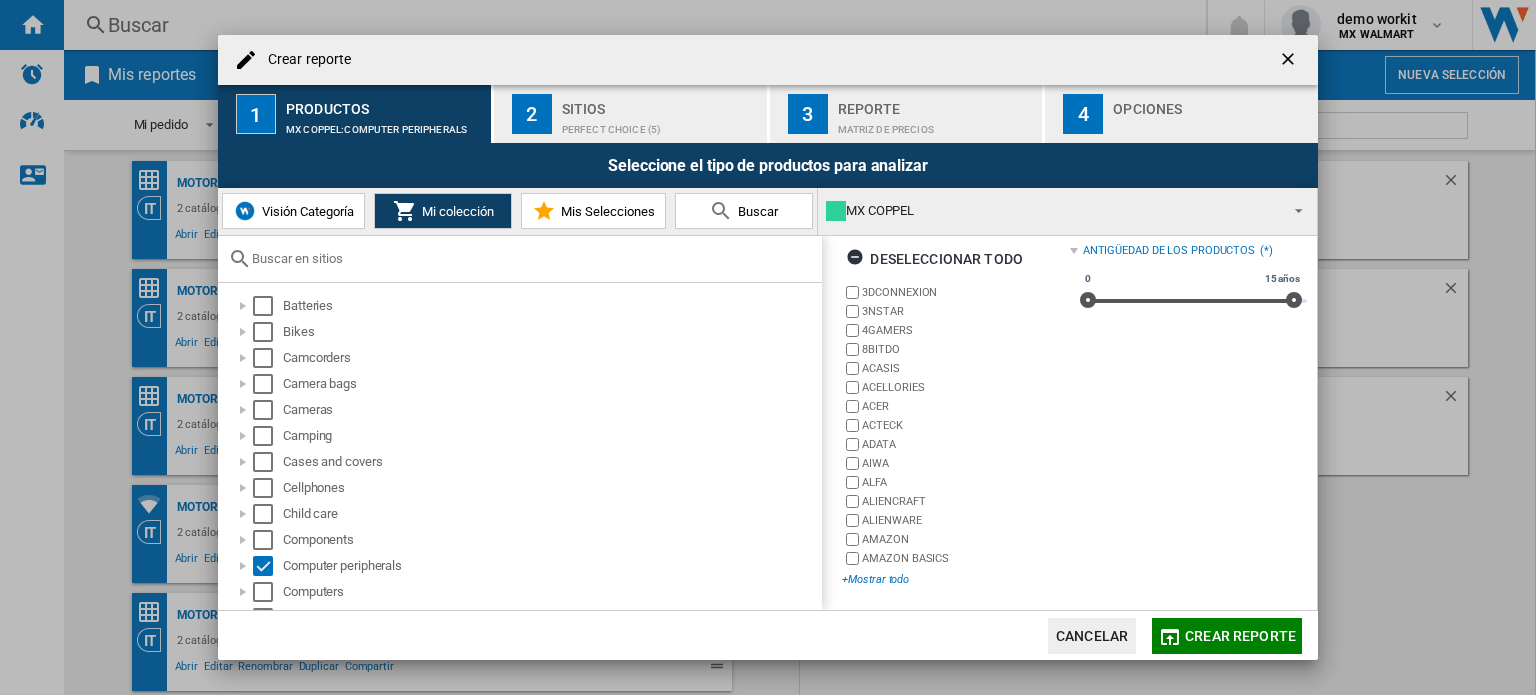 click on "+Mostrar todo" at bounding box center (955, 579) 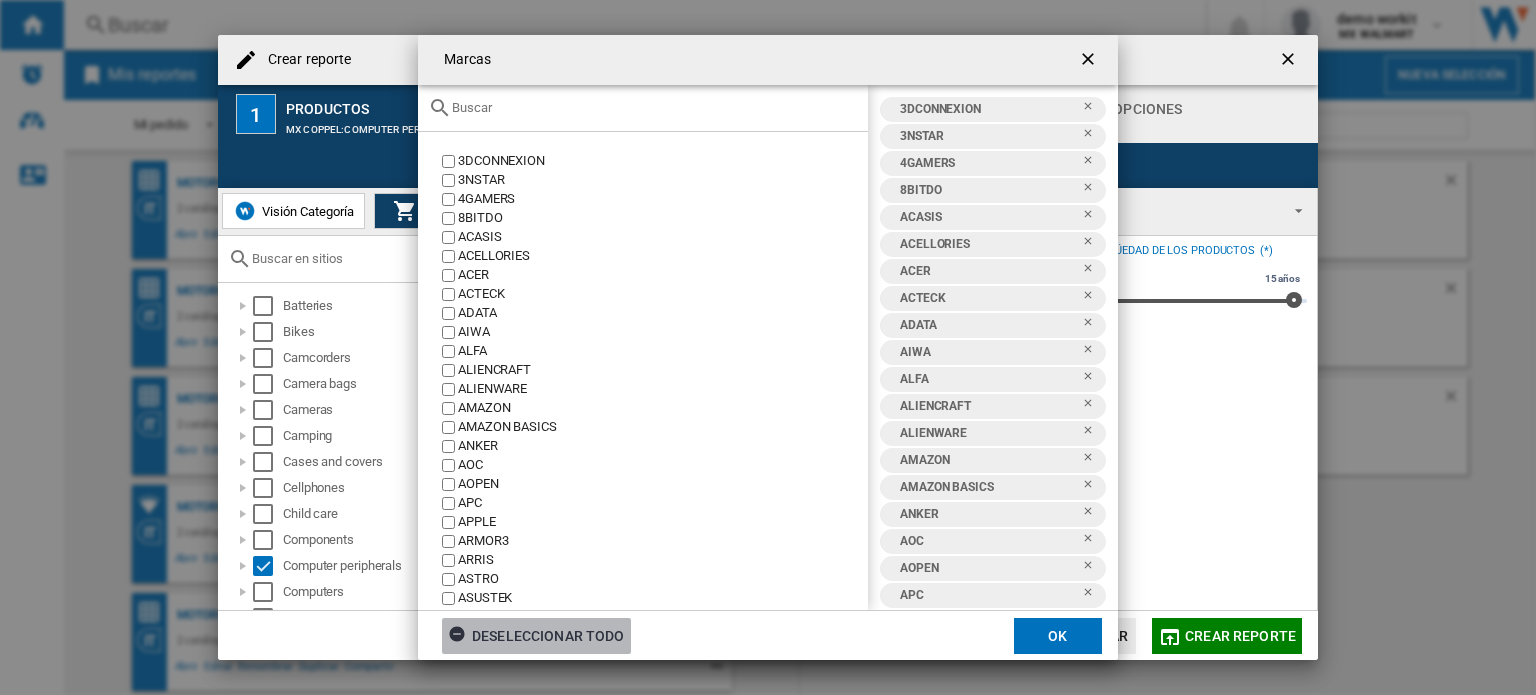 click on "Deseleccionar todo" 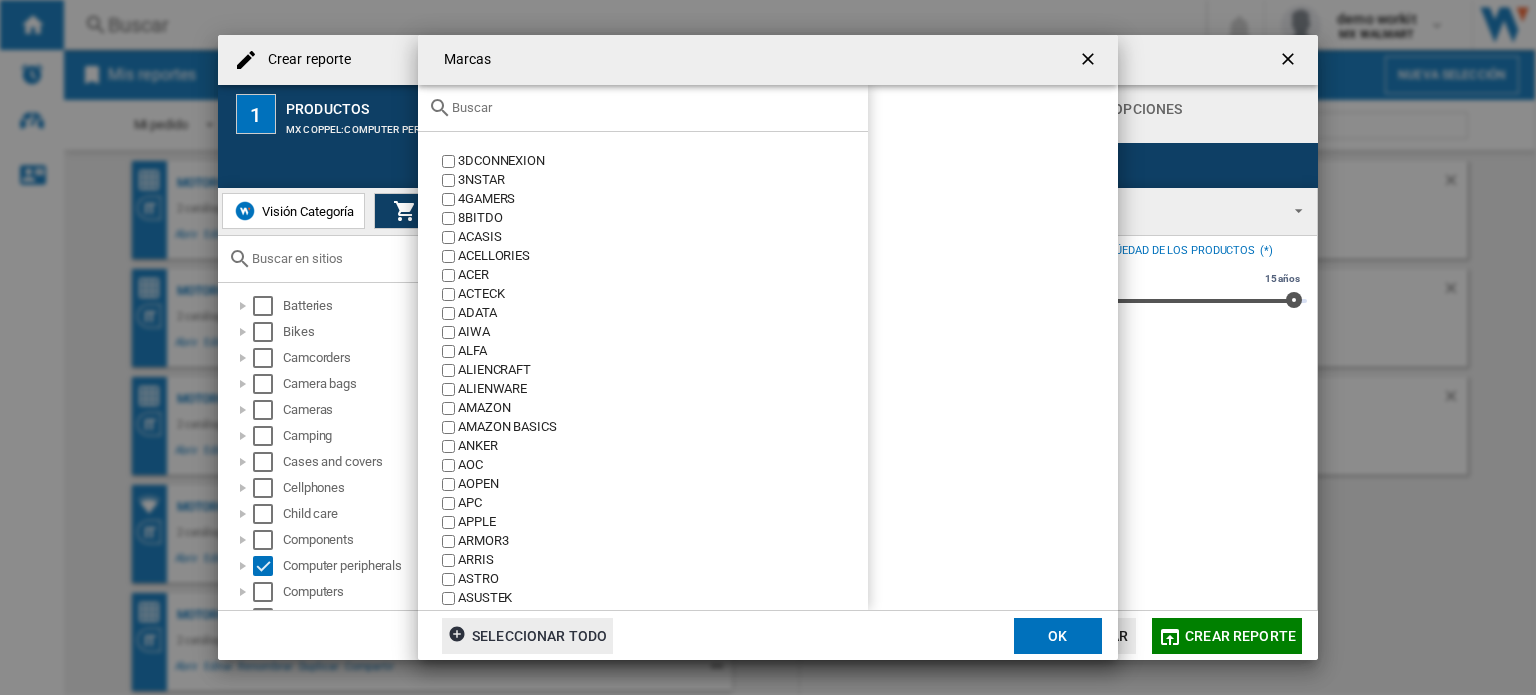 click 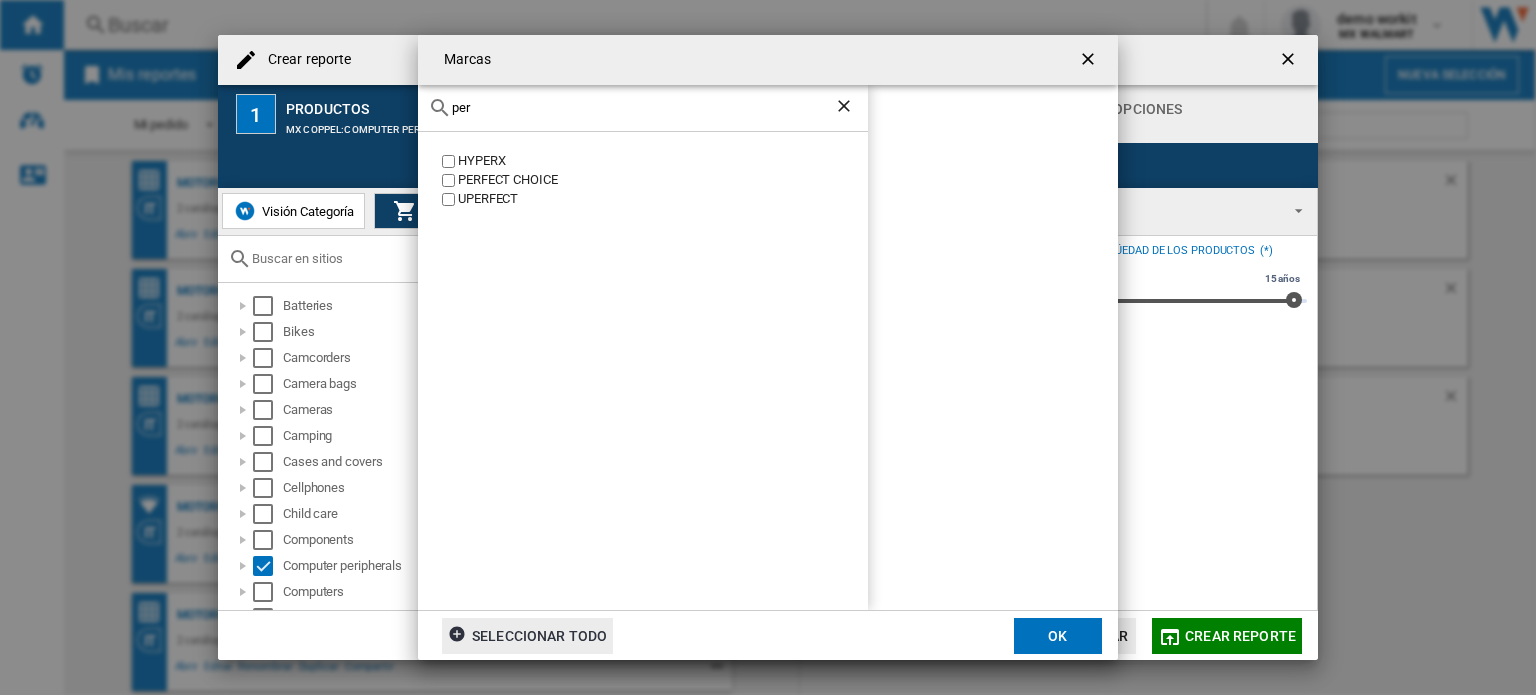 type on "per" 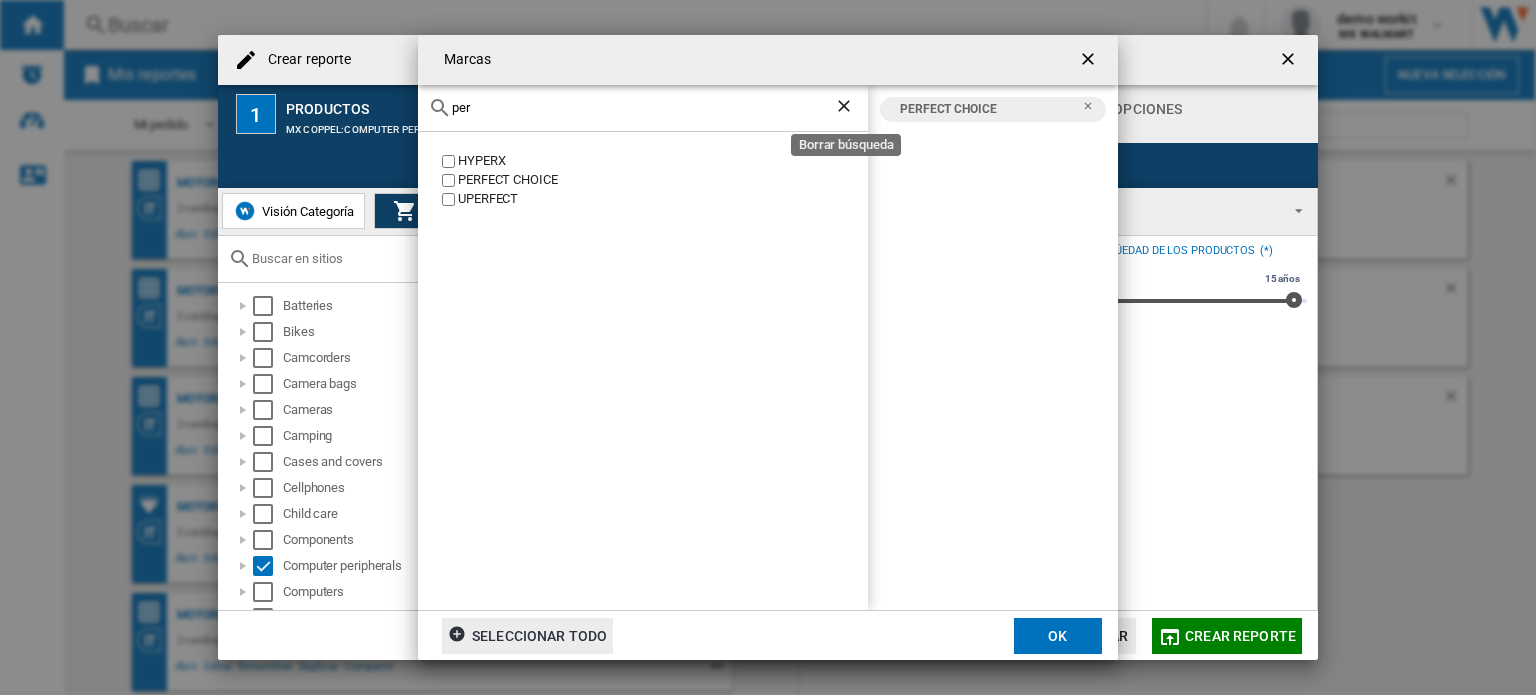 click 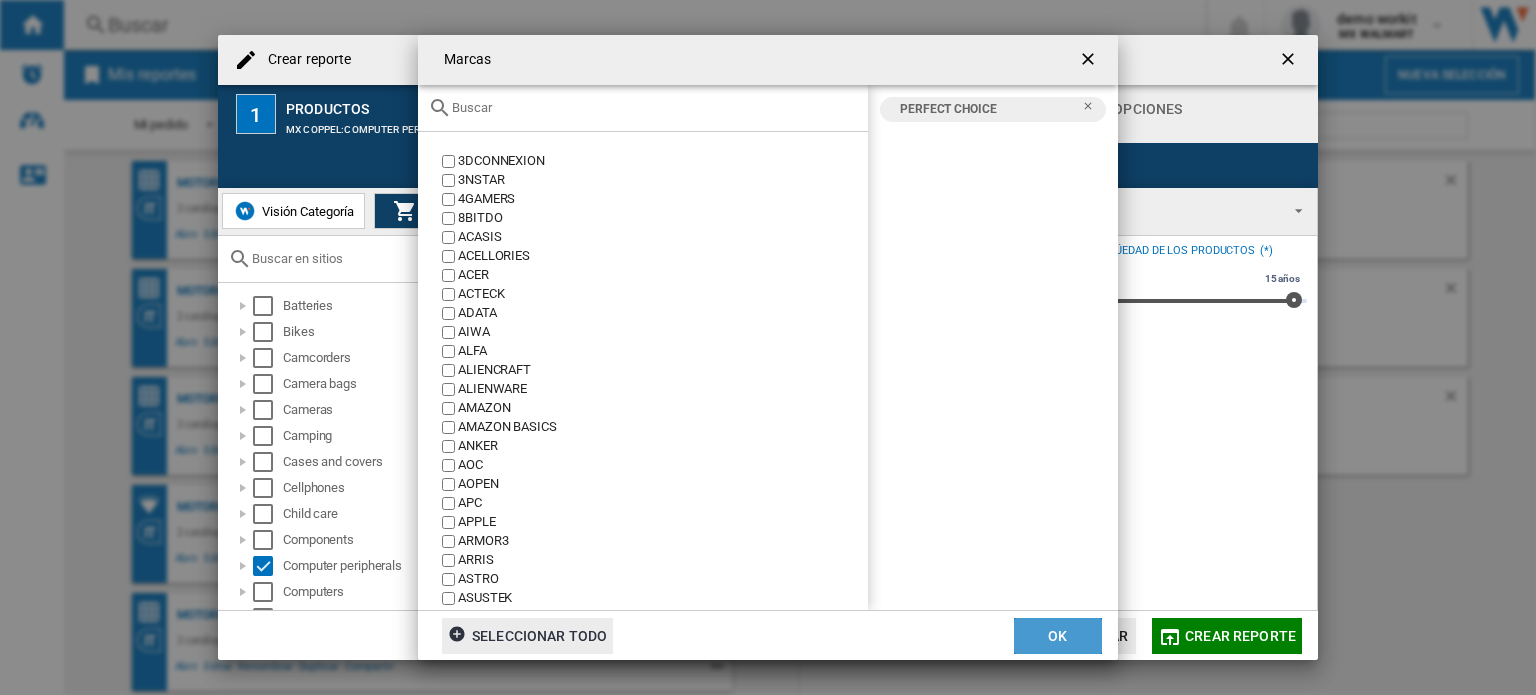 click on "OK" 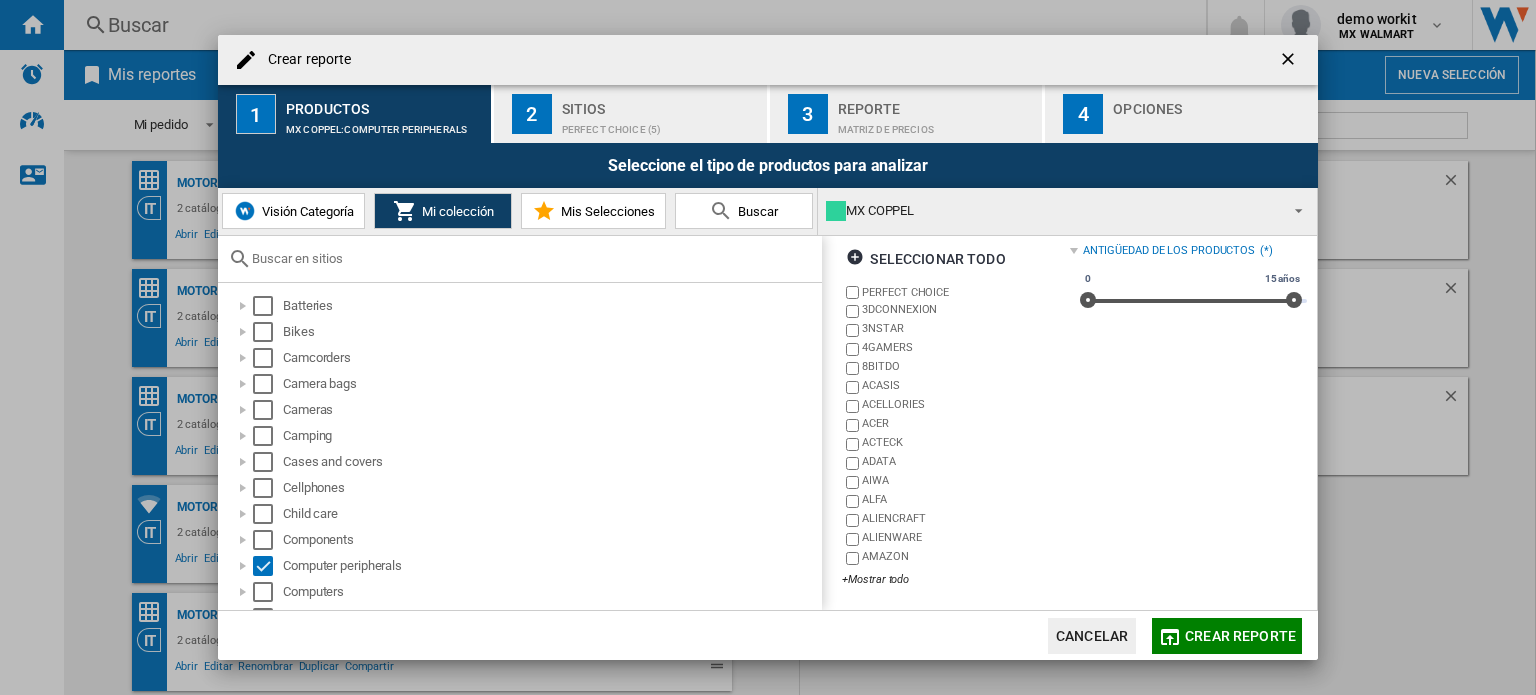 scroll, scrollTop: 92, scrollLeft: 0, axis: vertical 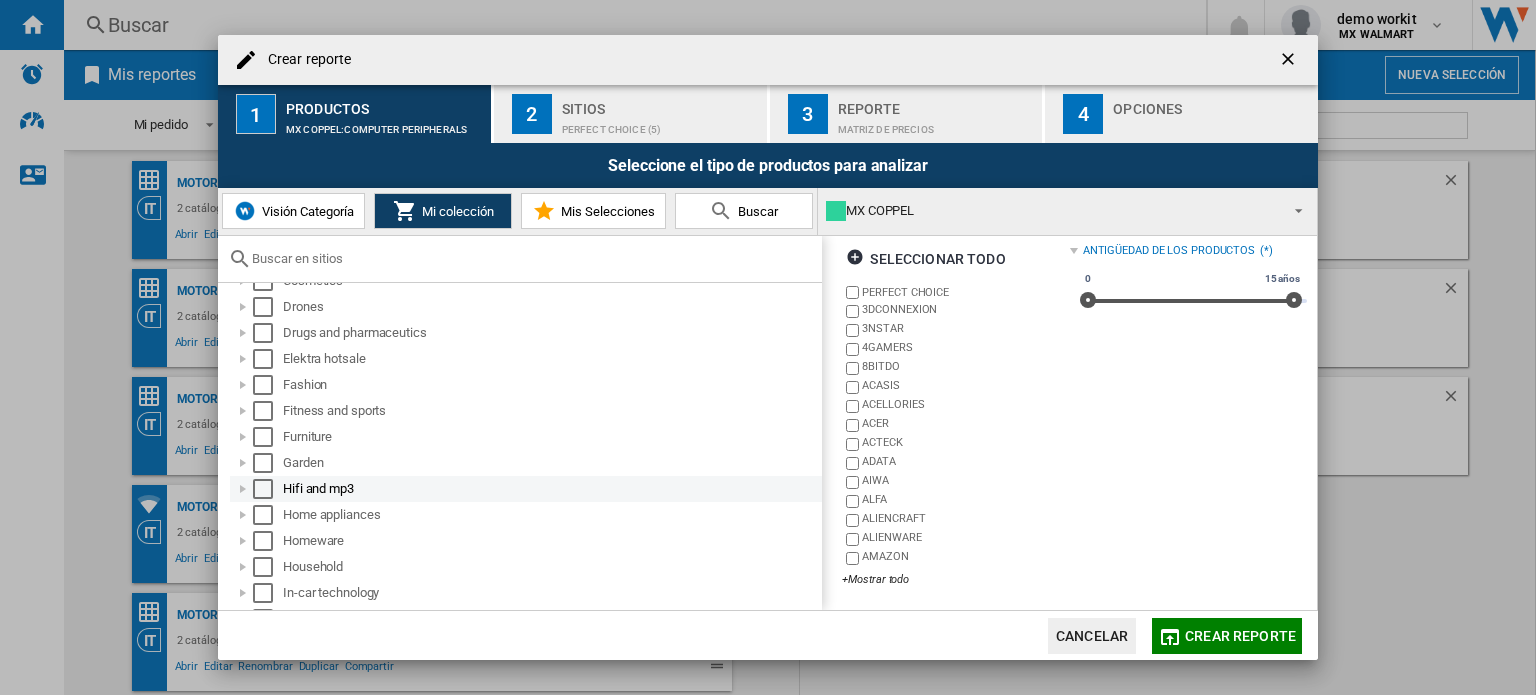 click at bounding box center (243, 489) 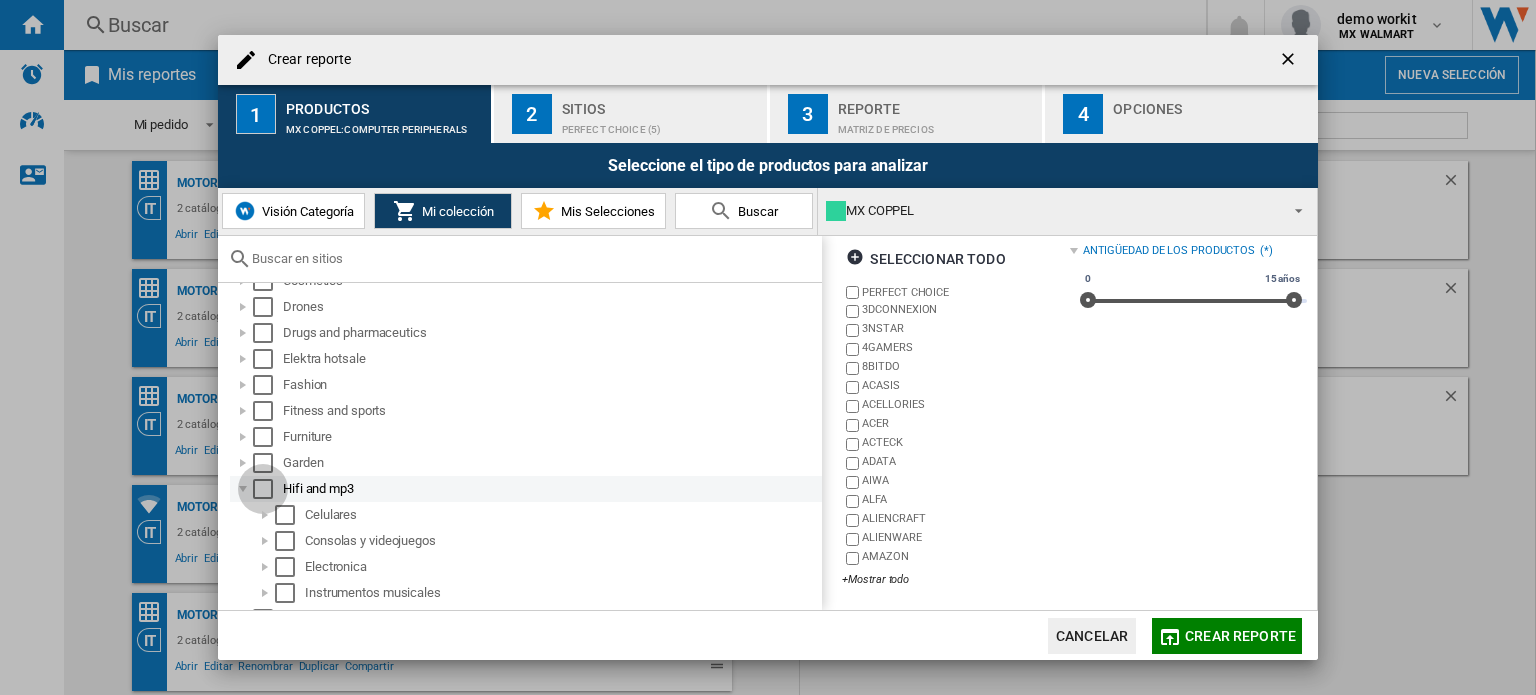 click at bounding box center [263, 489] 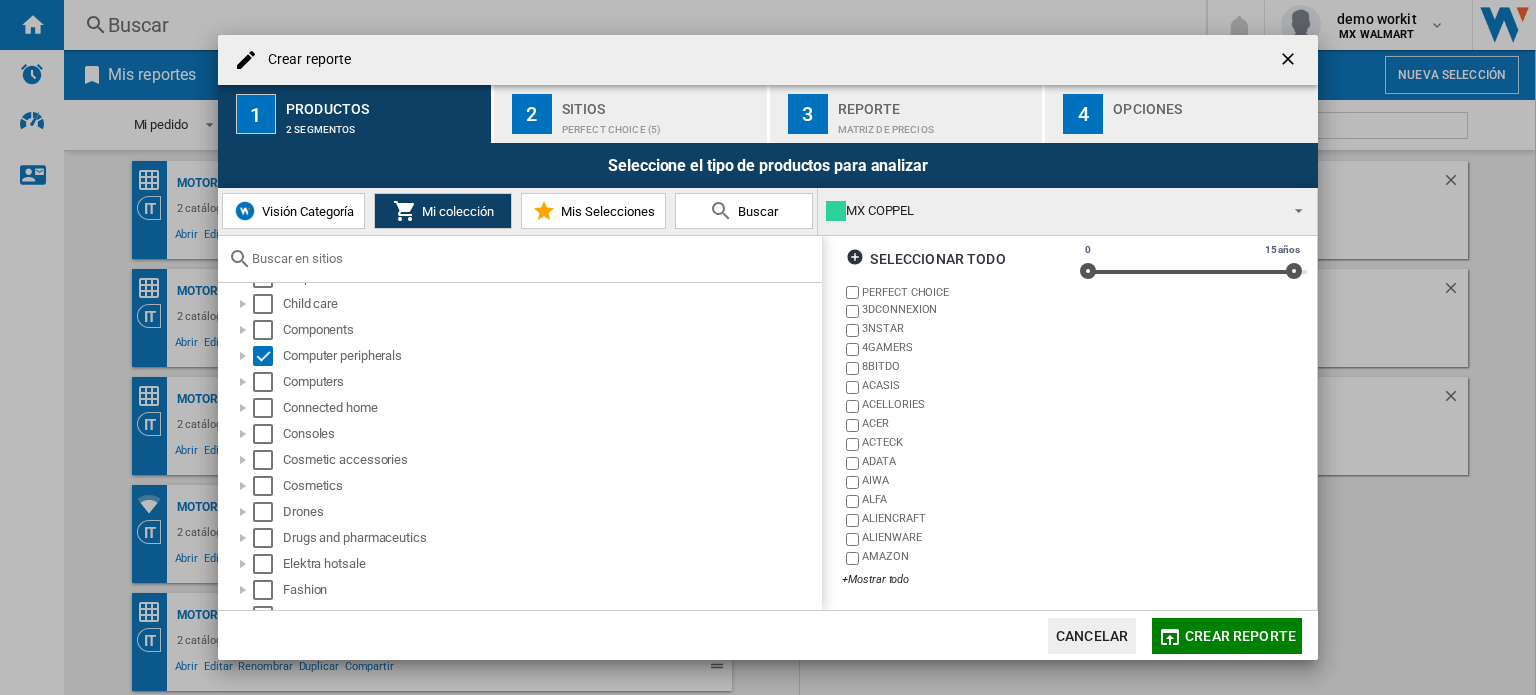 scroll, scrollTop: 208, scrollLeft: 0, axis: vertical 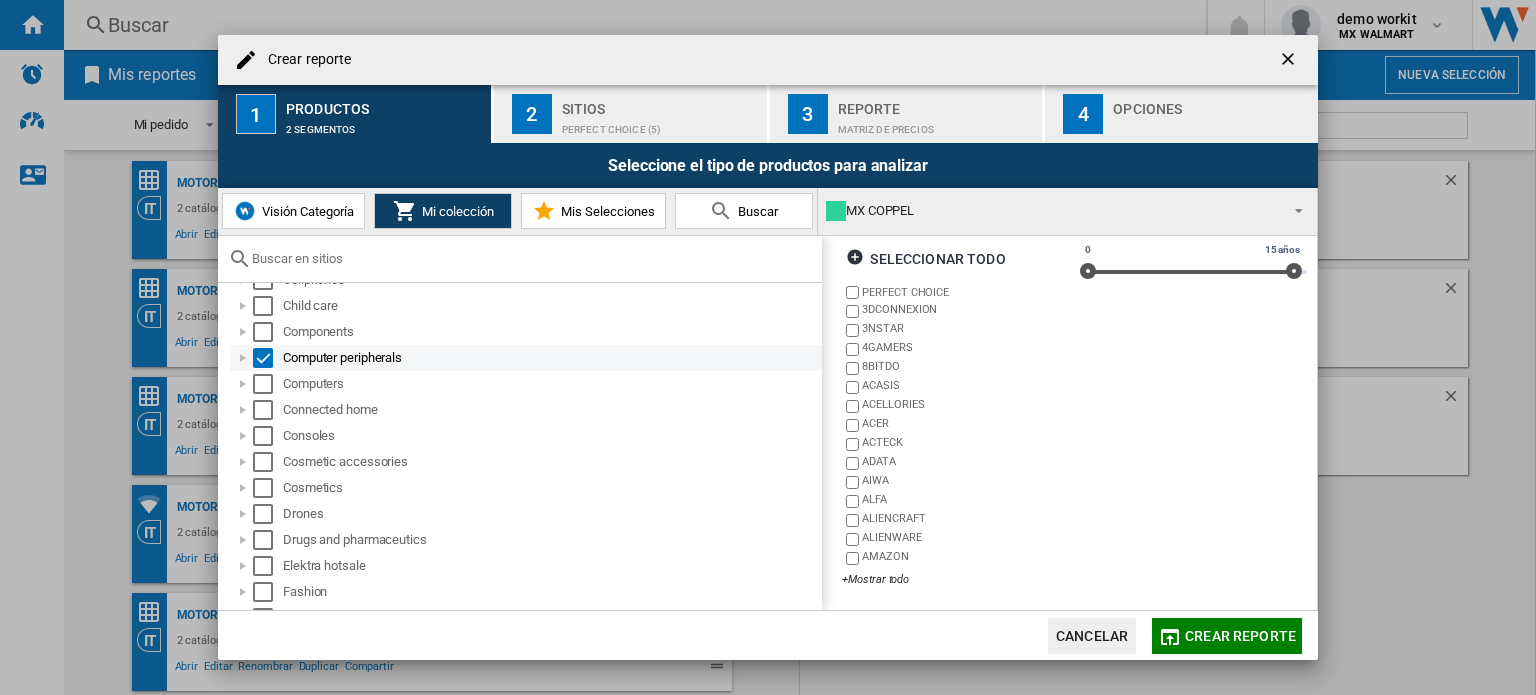 click at bounding box center (243, 358) 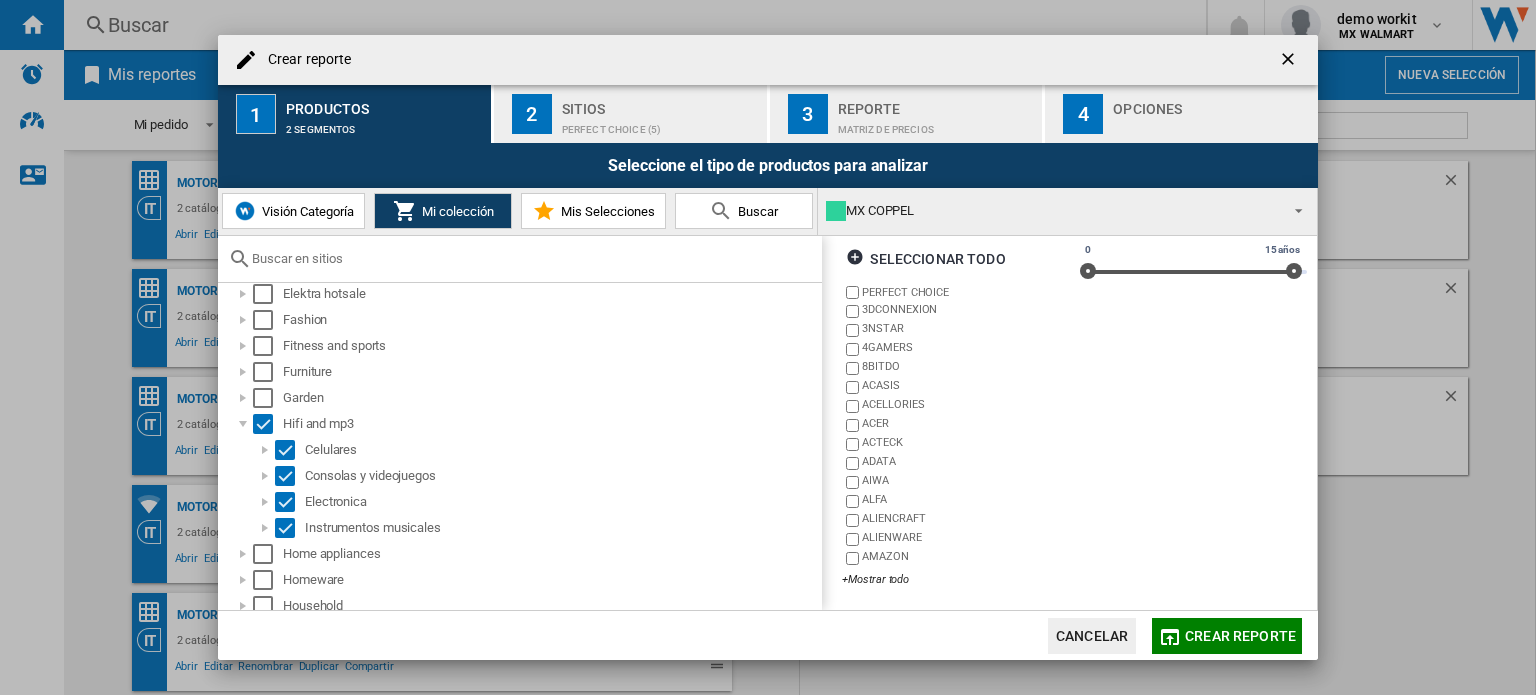 scroll, scrollTop: 559, scrollLeft: 0, axis: vertical 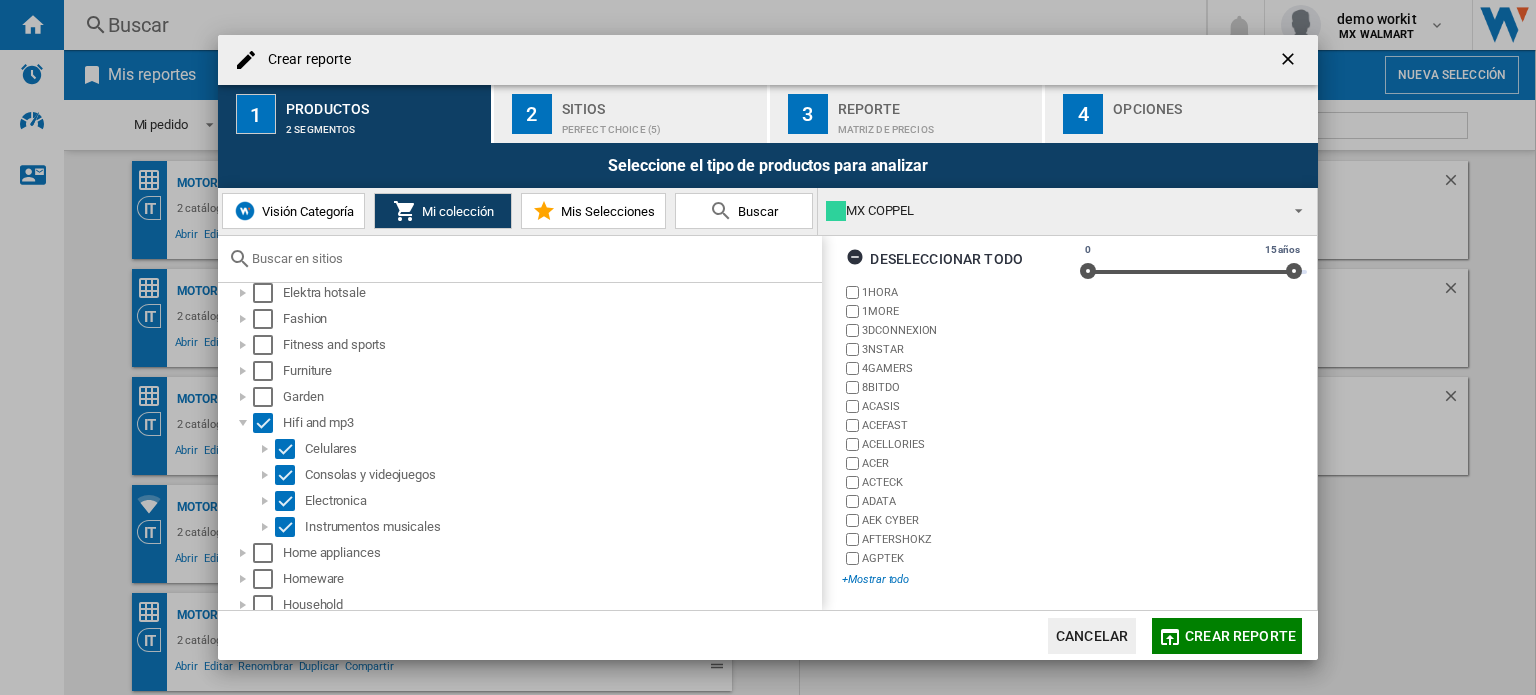 click on "+Mostrar todo" at bounding box center [955, 579] 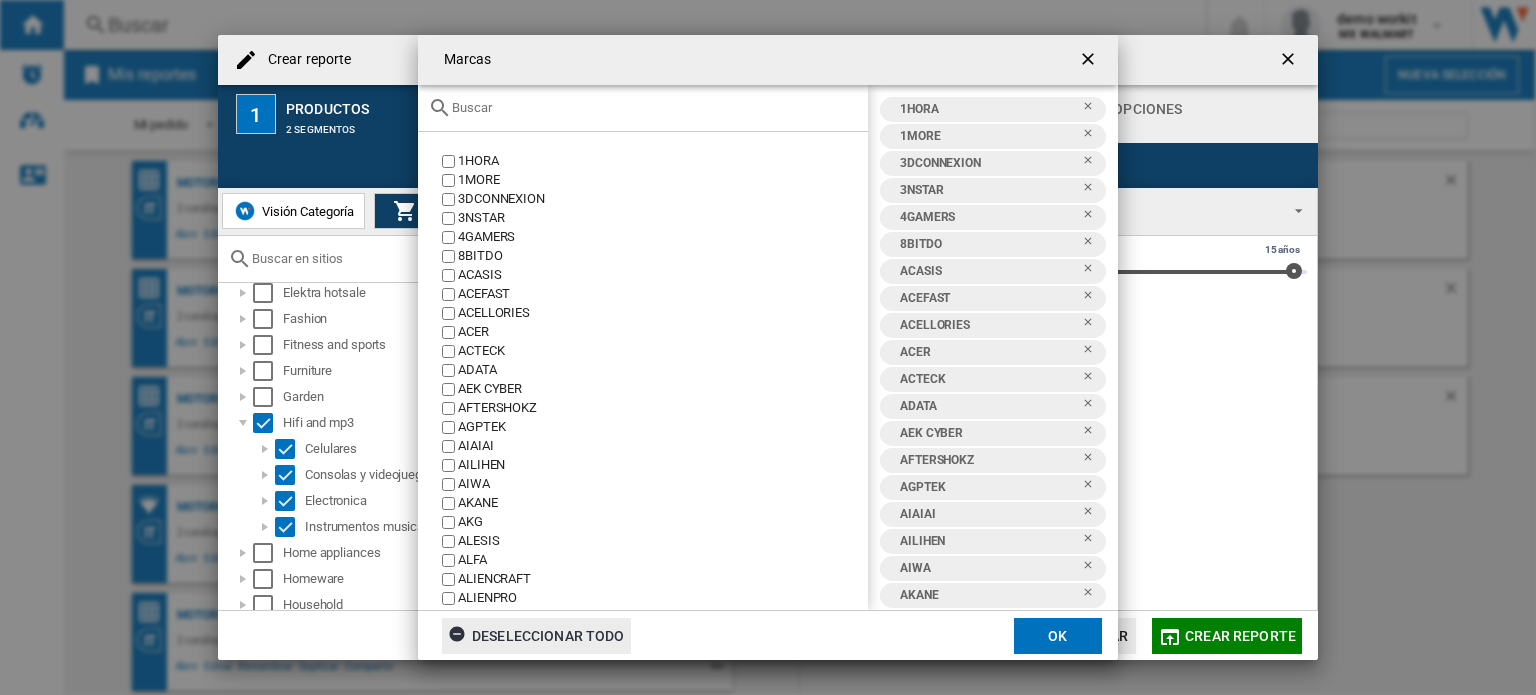 click on "Deseleccionar todo" 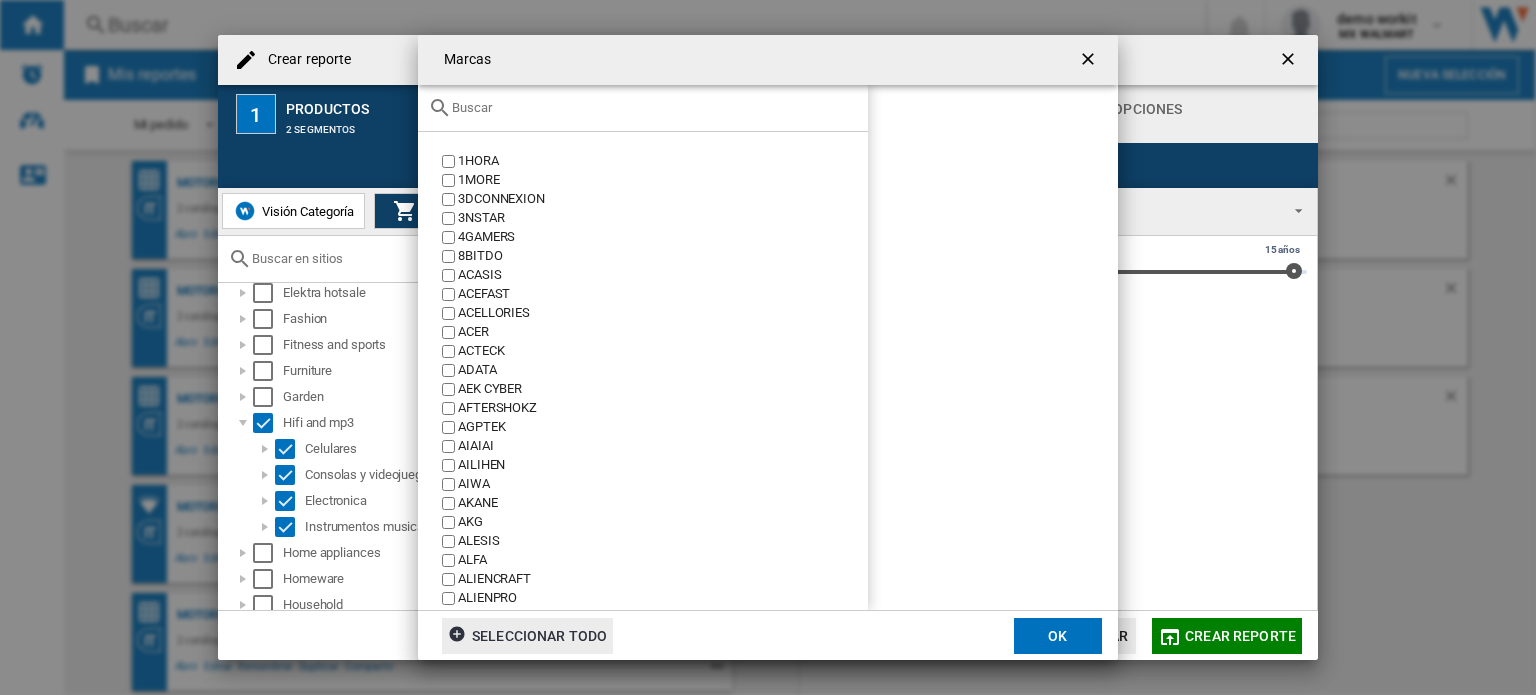 click 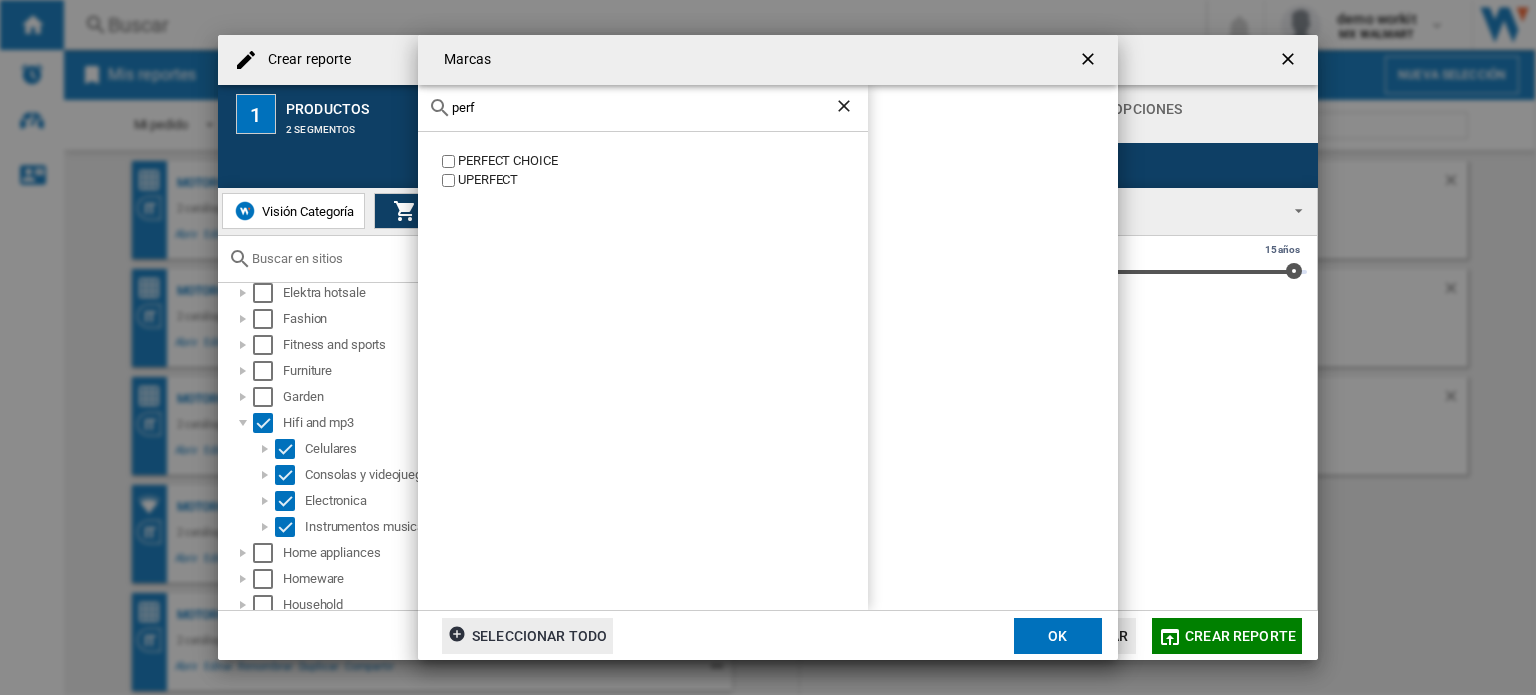type on "perf" 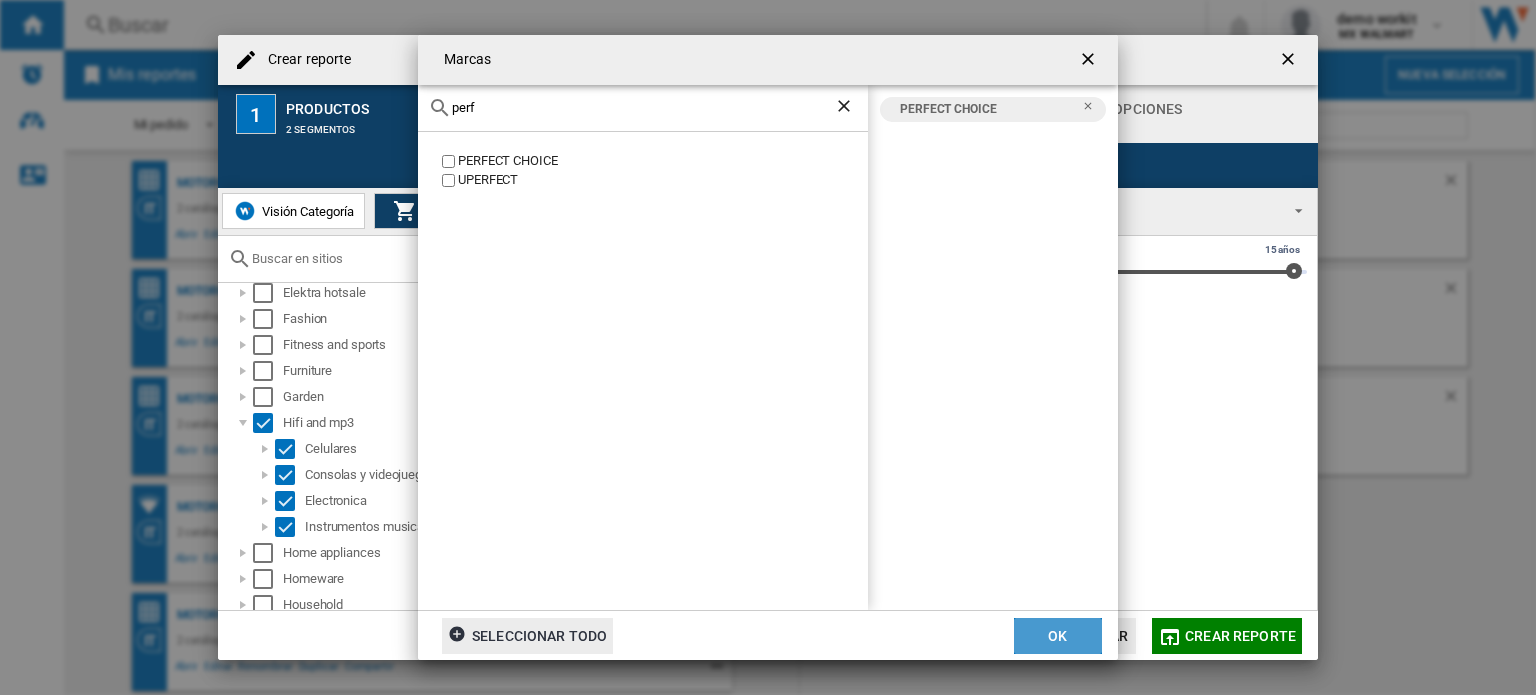 click on "OK" 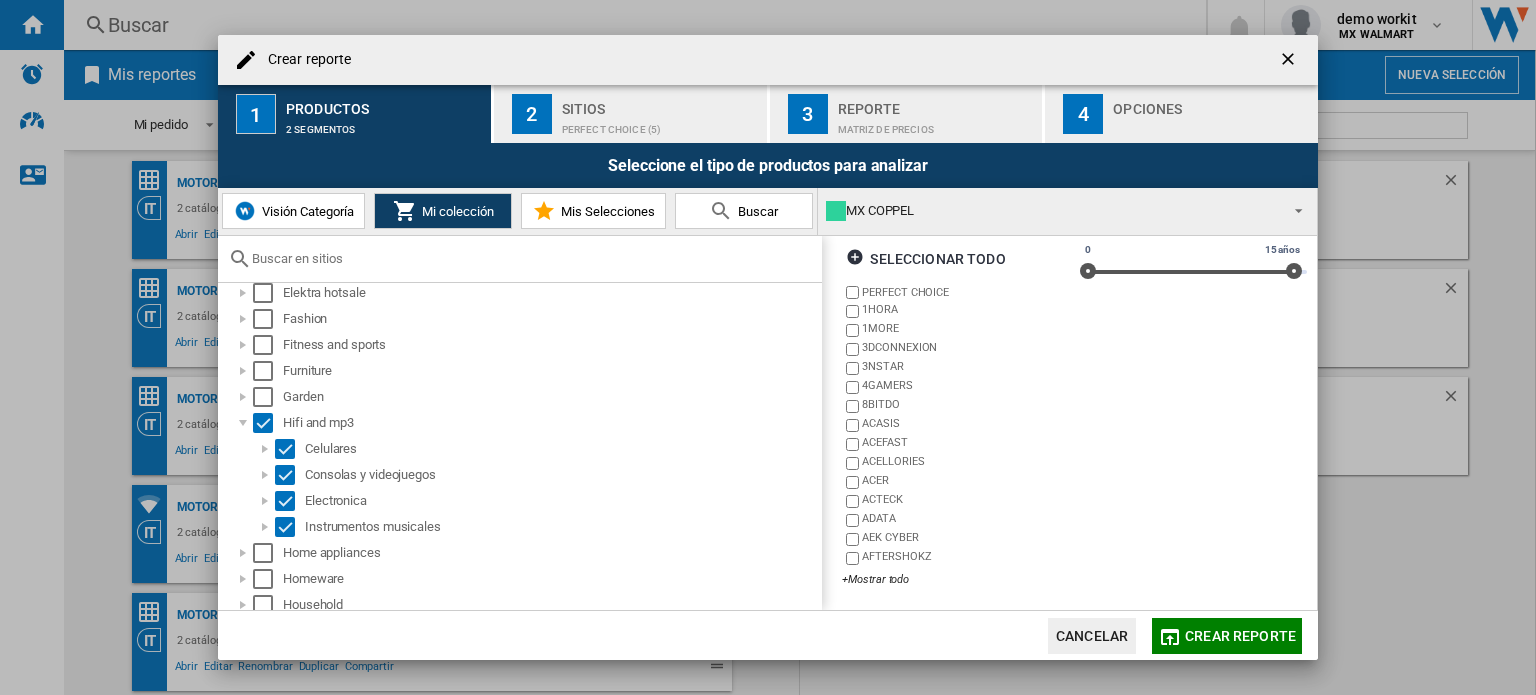 scroll, scrollTop: 122, scrollLeft: 0, axis: vertical 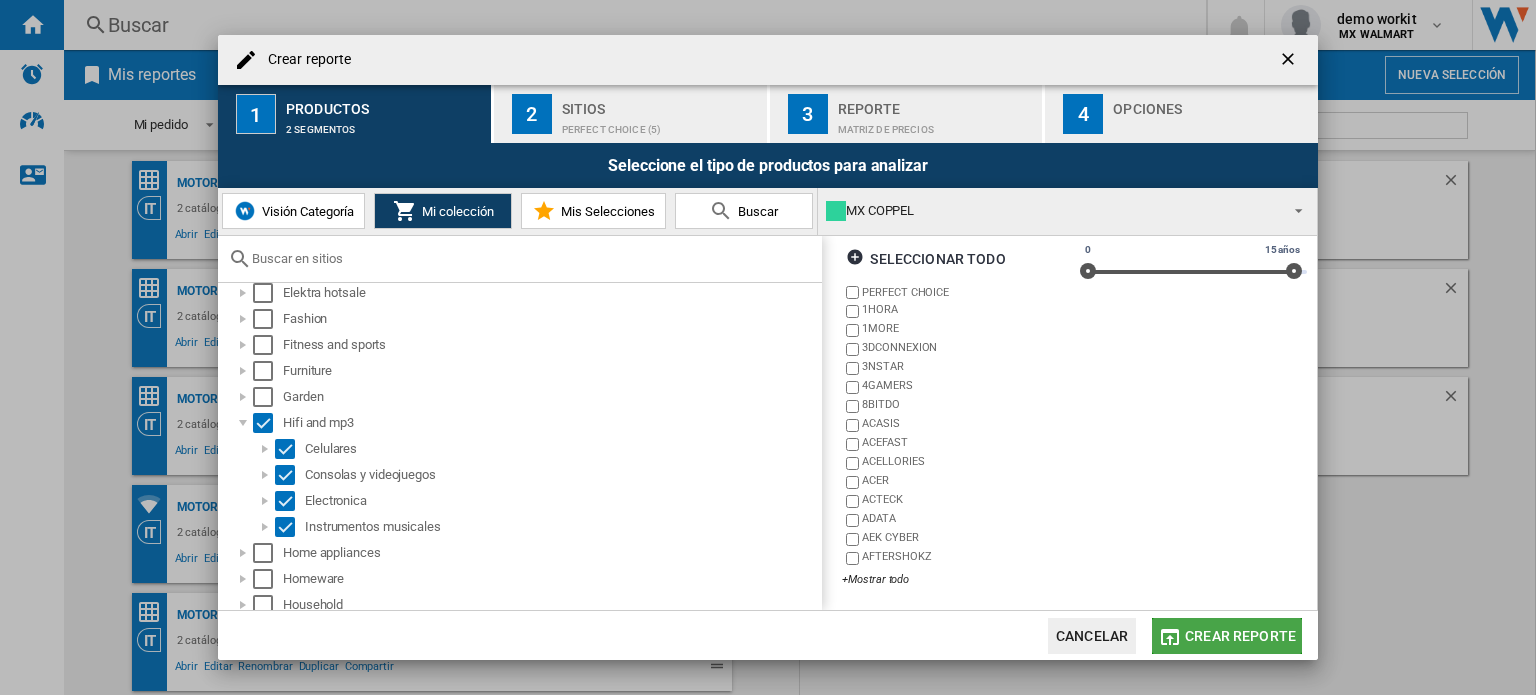 click on "Crear reporte" 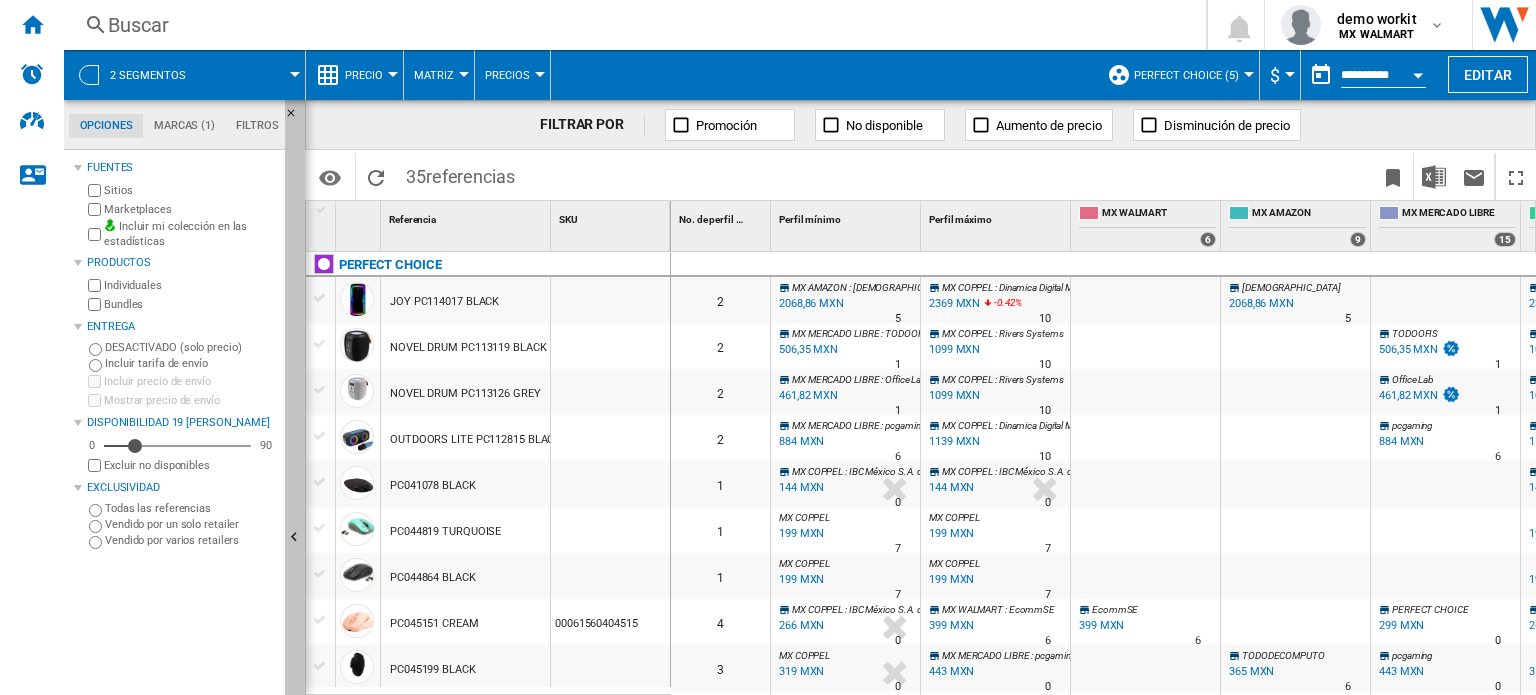 click at bounding box center [297, 540] 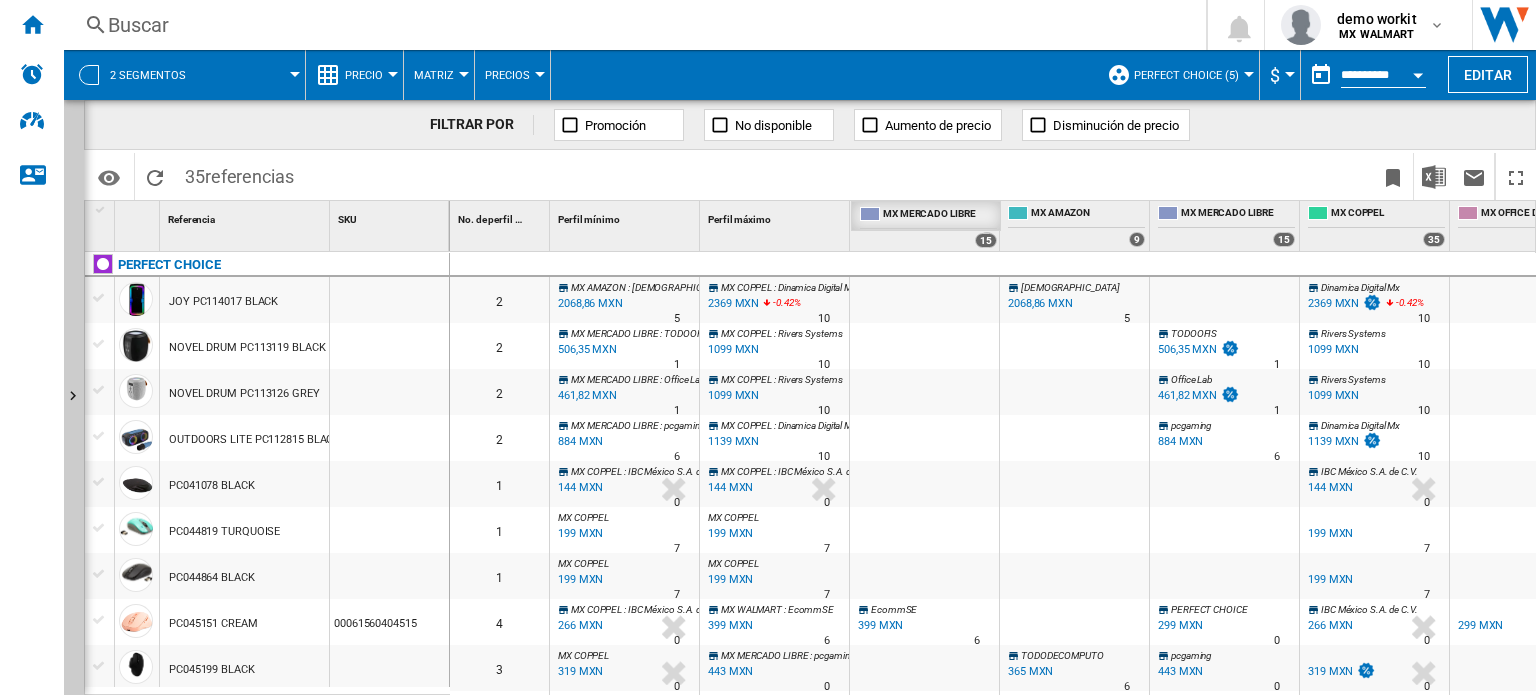 drag, startPoint x: 1220, startPoint y: 210, endPoint x: 921, endPoint y: 205, distance: 299.0418 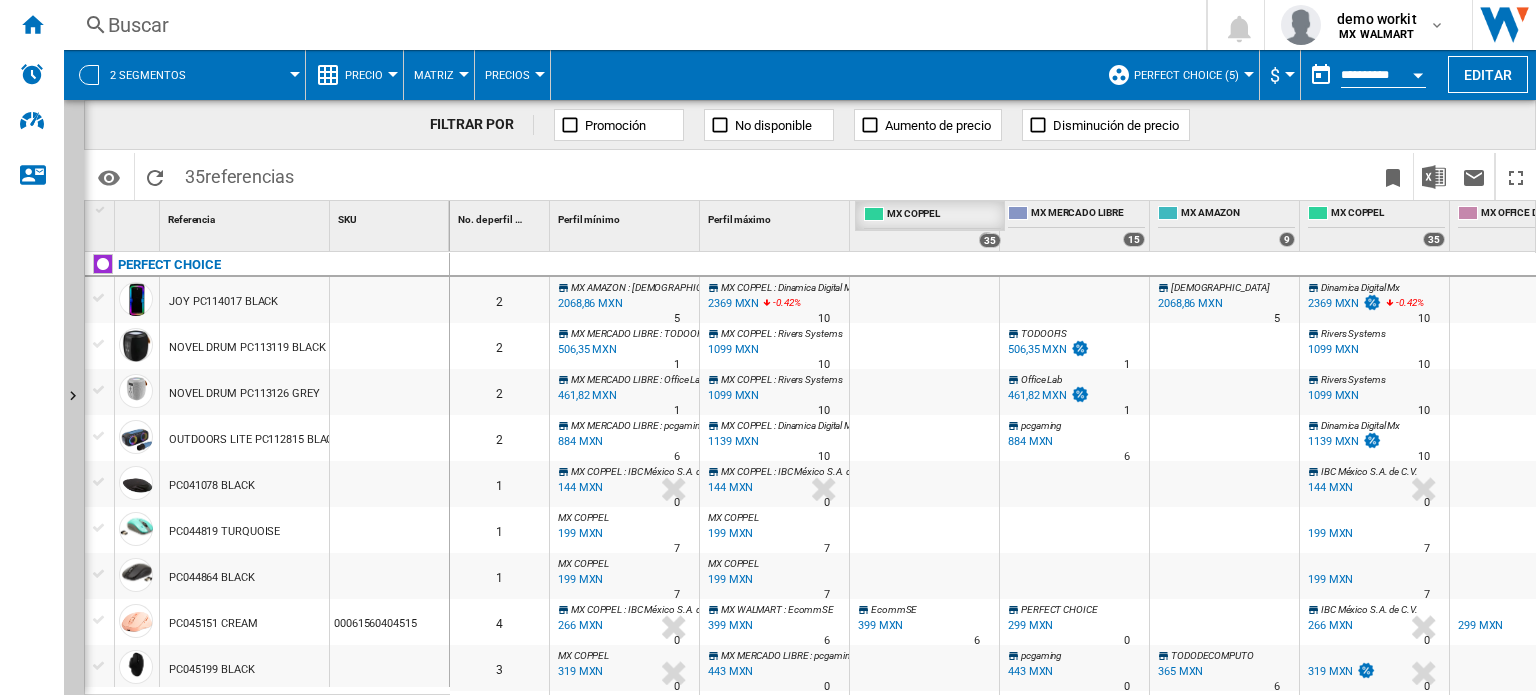 drag, startPoint x: 1387, startPoint y: 210, endPoint x: 942, endPoint y: 233, distance: 445.594 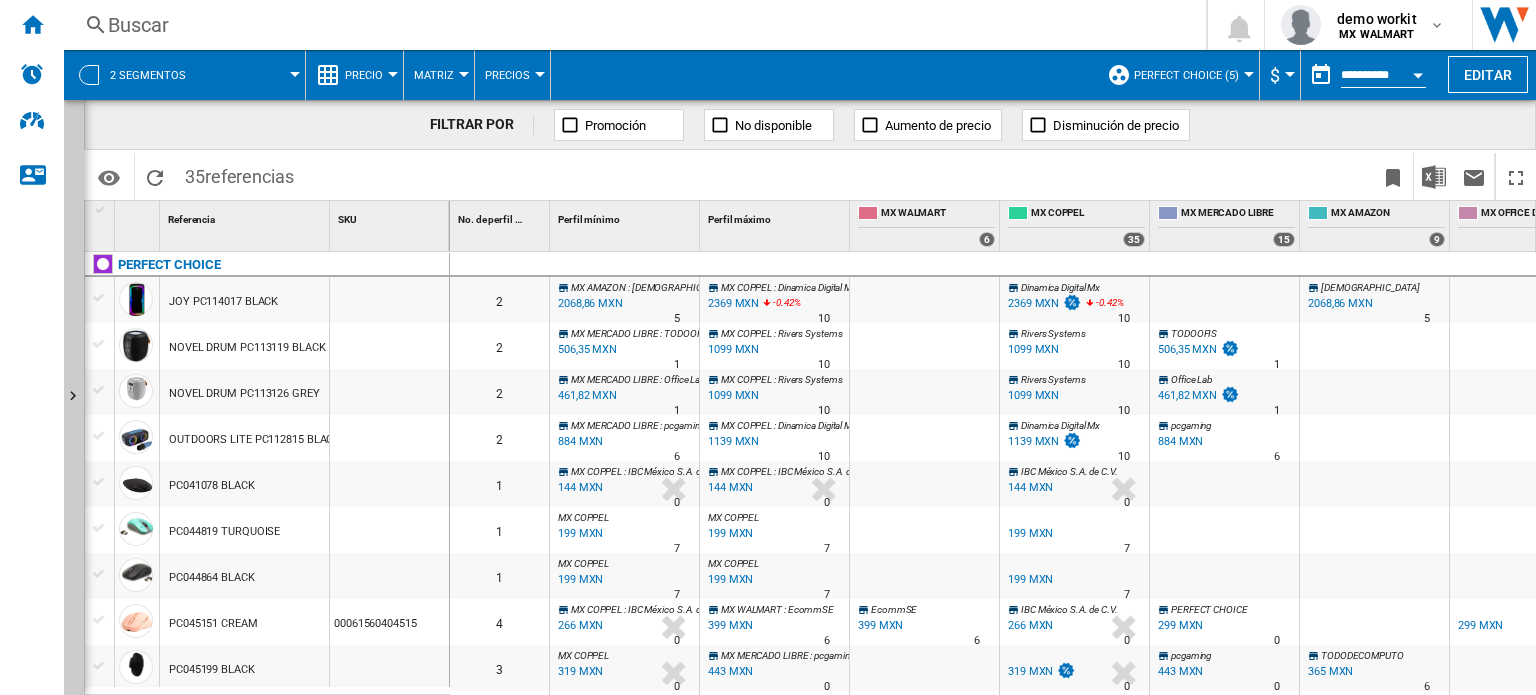scroll, scrollTop: 185, scrollLeft: 0, axis: vertical 